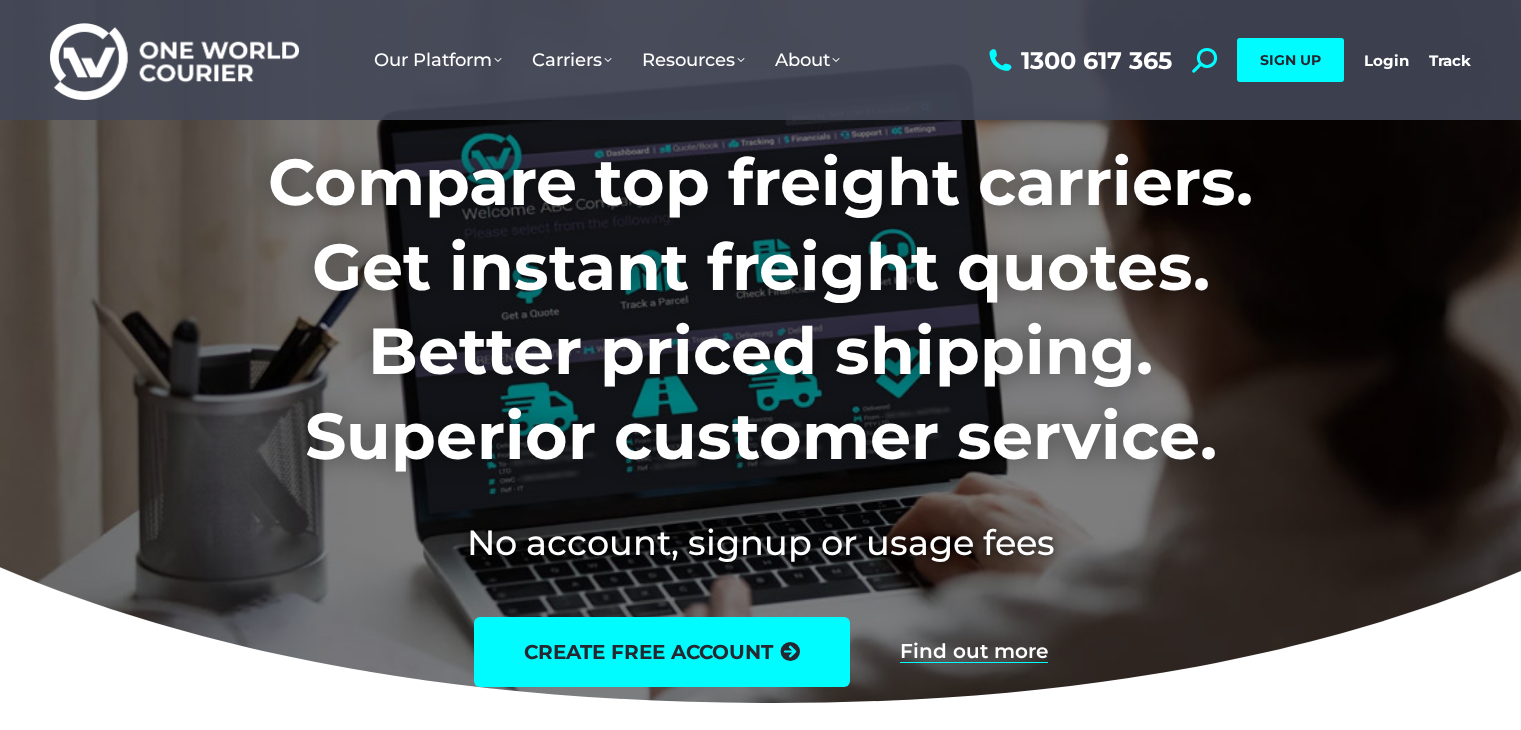 scroll, scrollTop: 0, scrollLeft: 0, axis: both 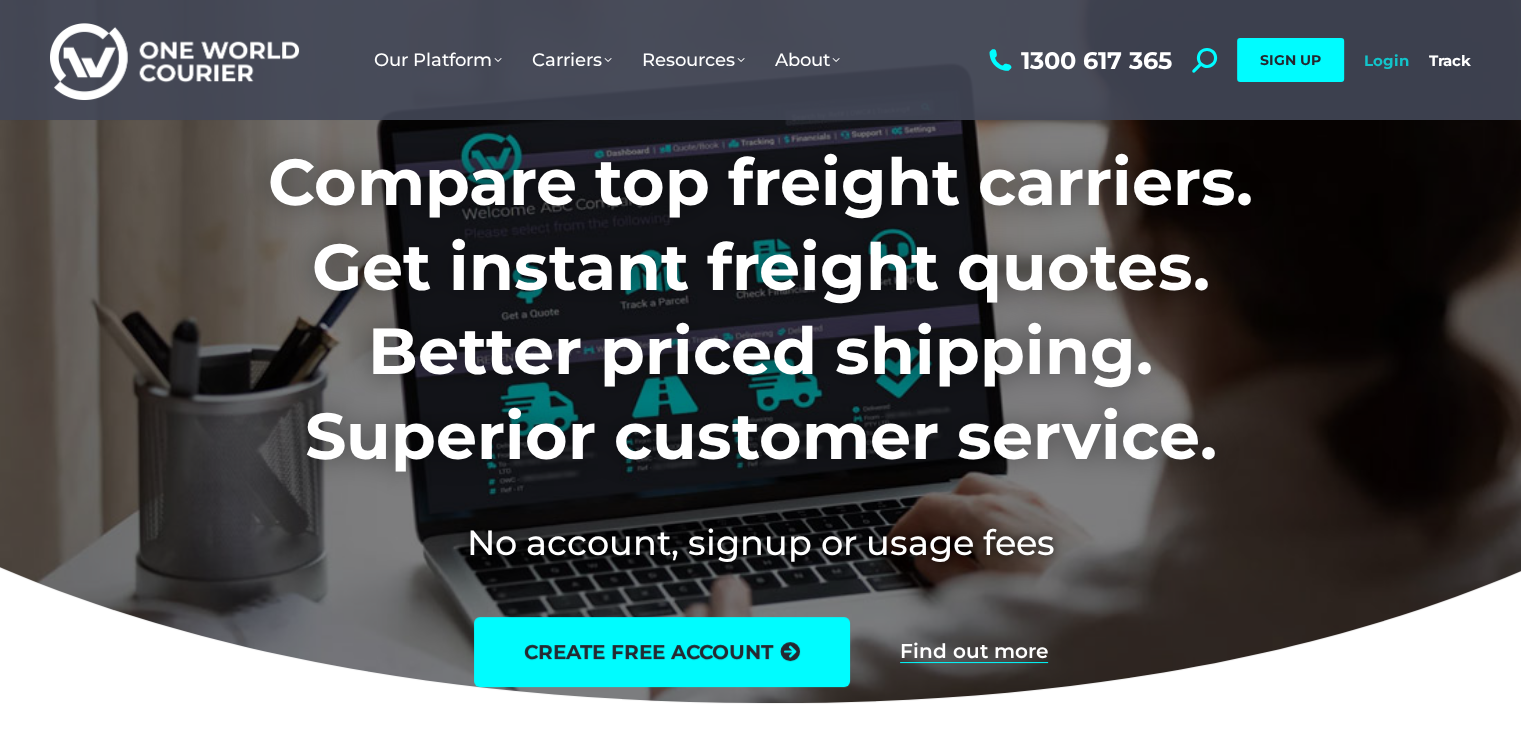 click on "Login" at bounding box center [1386, 60] 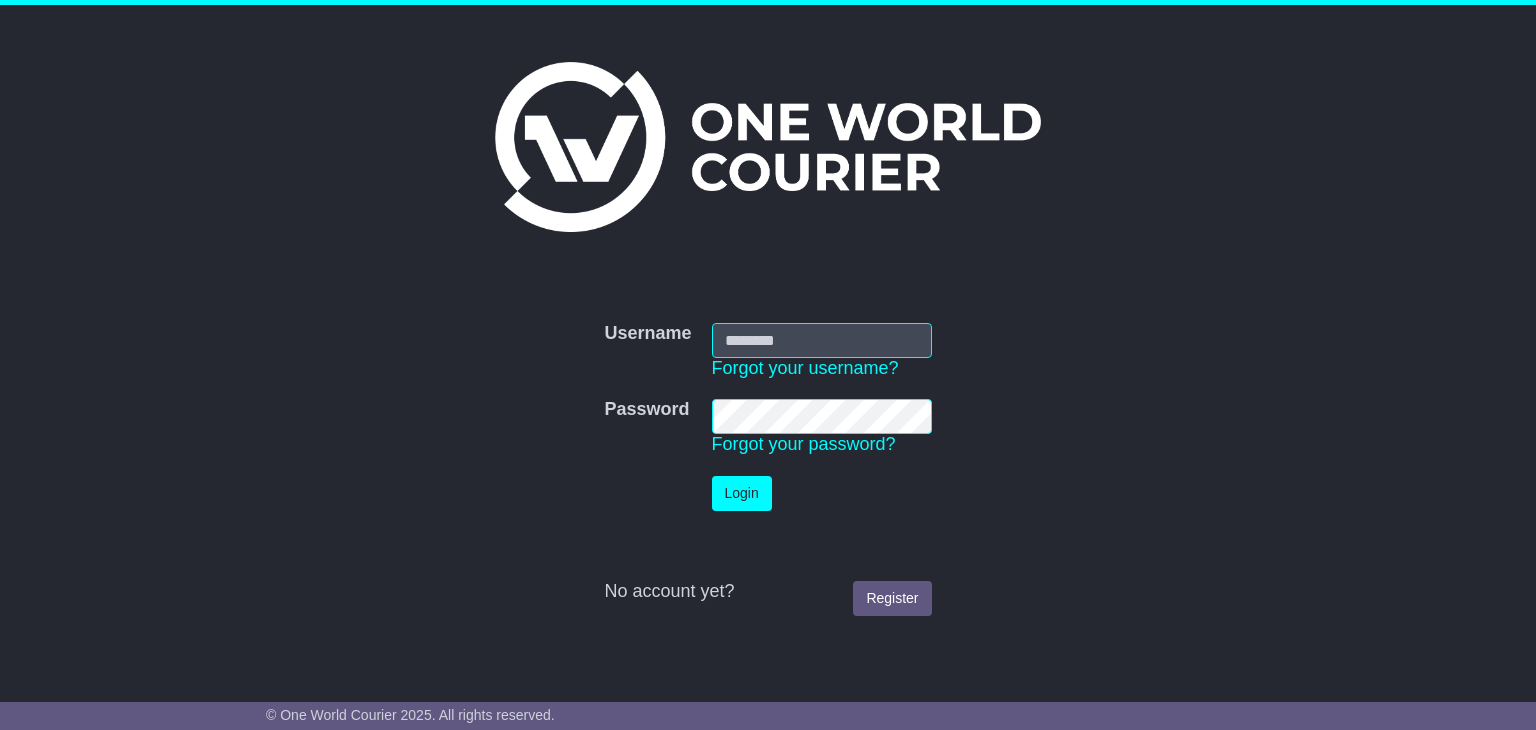 scroll, scrollTop: 0, scrollLeft: 0, axis: both 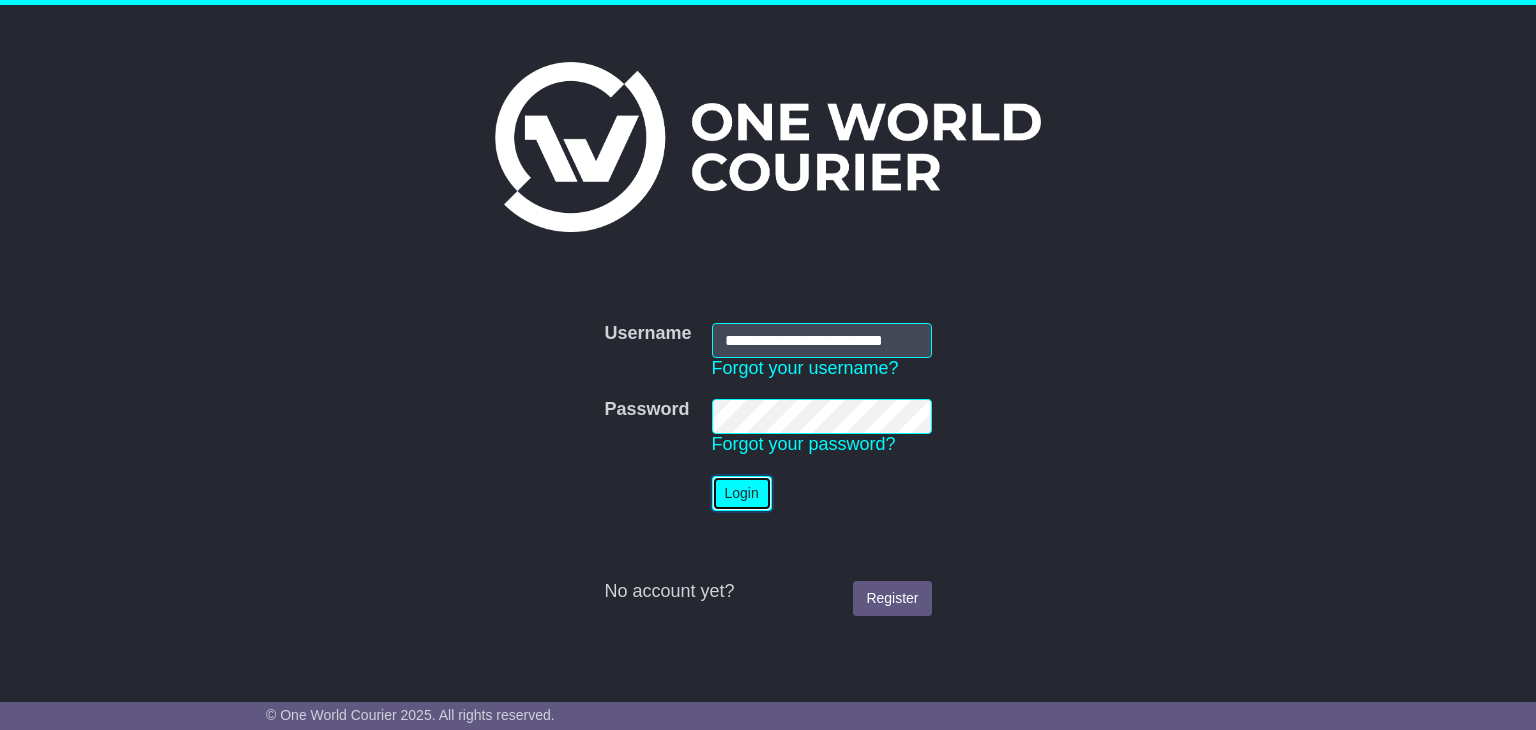 click on "Login" at bounding box center [742, 493] 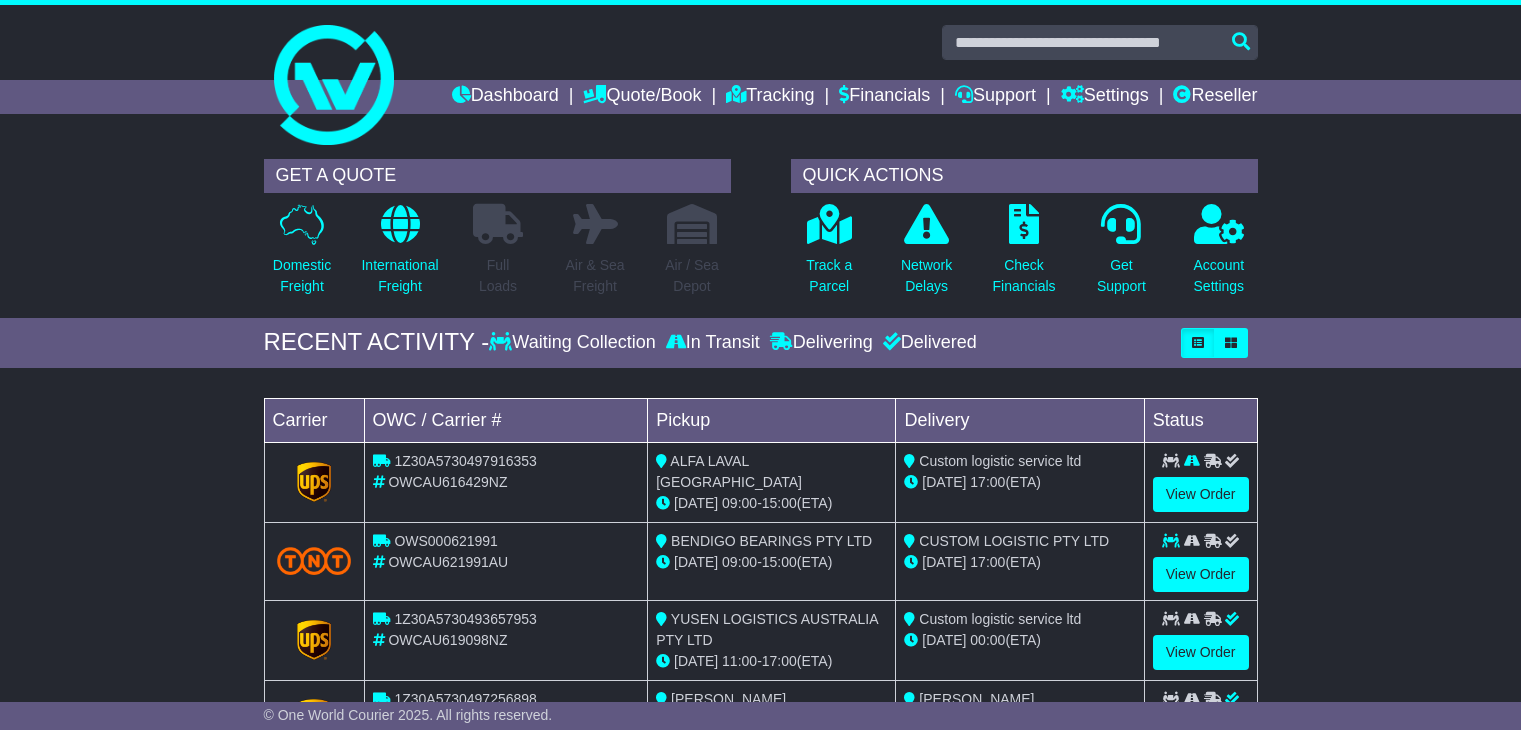 scroll, scrollTop: 0, scrollLeft: 0, axis: both 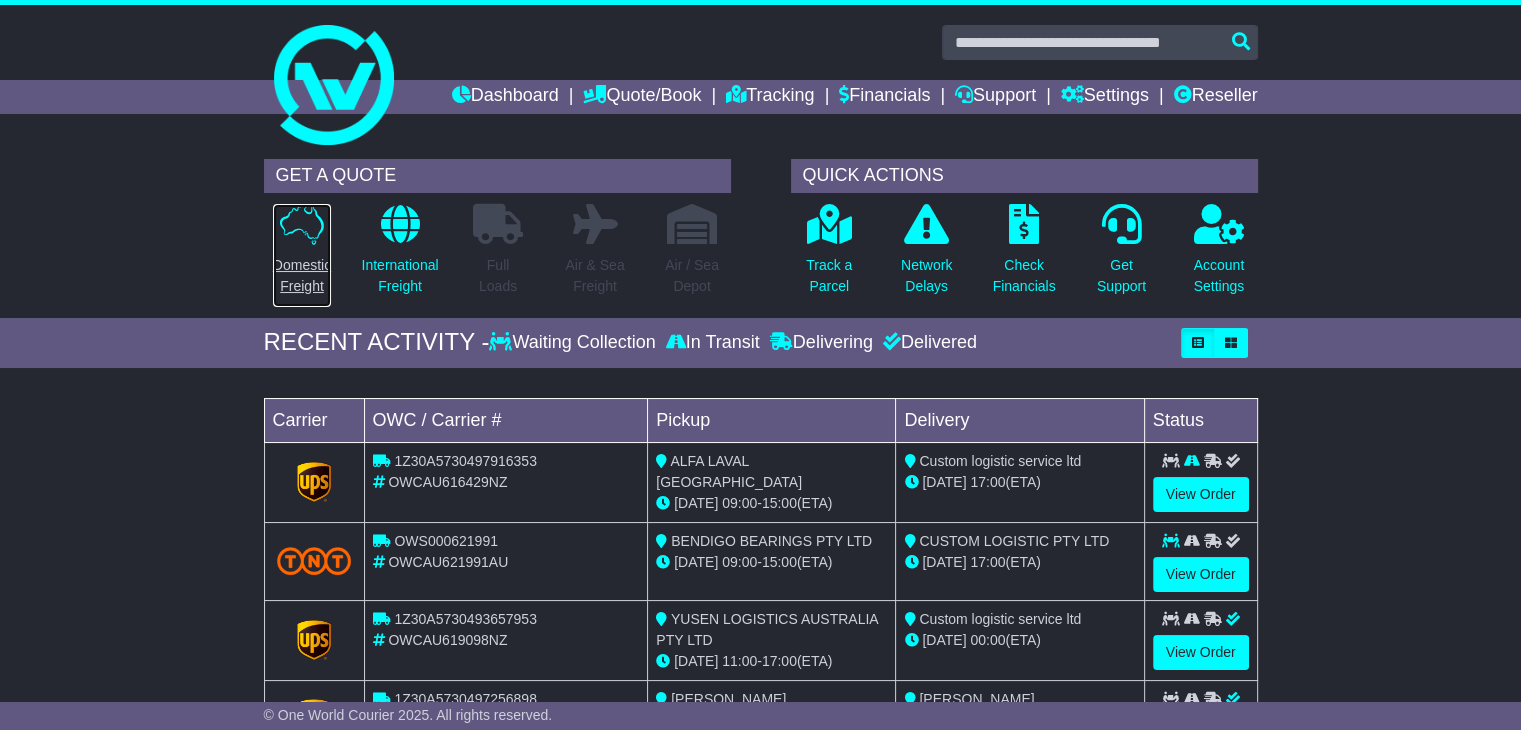 click on "Domestic Freight" at bounding box center [302, 276] 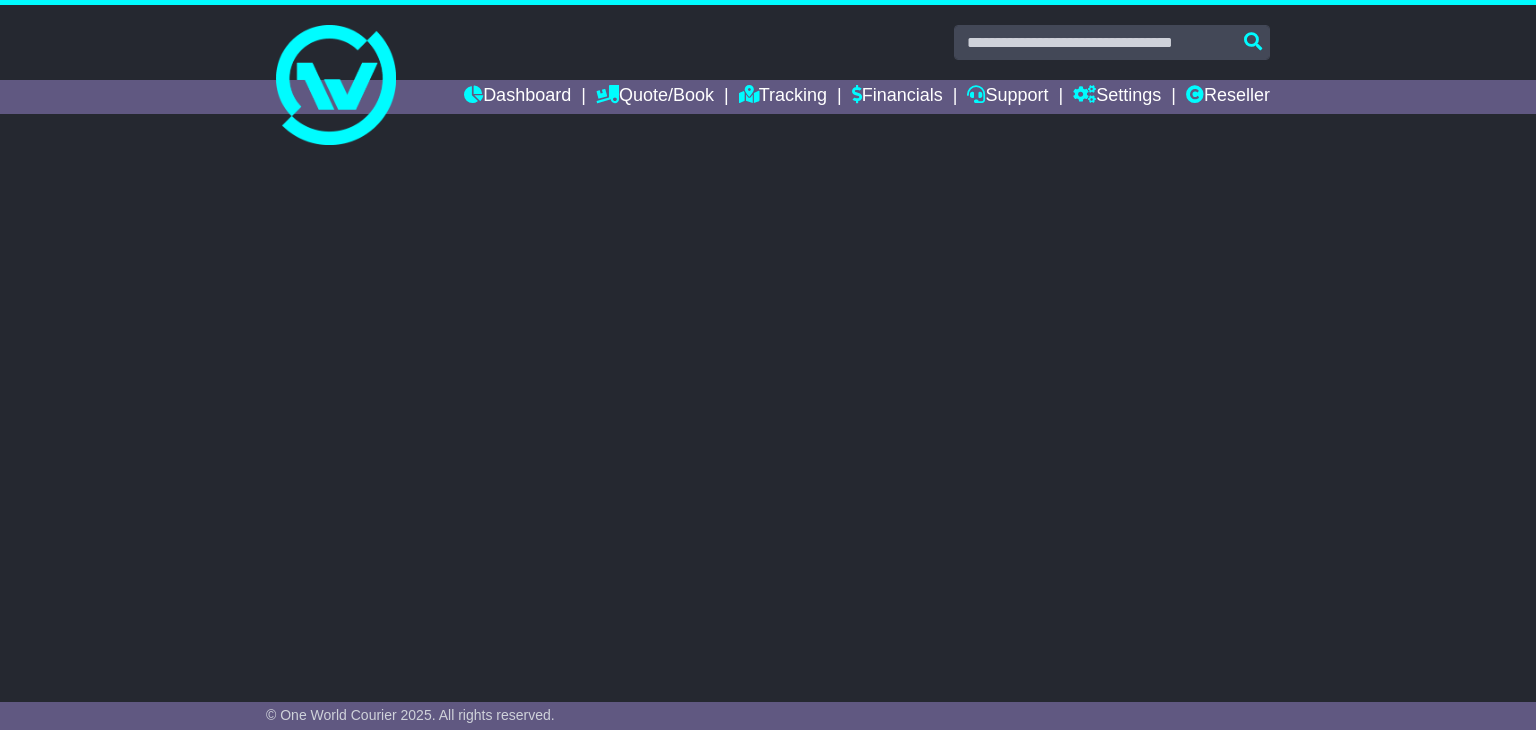 scroll, scrollTop: 0, scrollLeft: 0, axis: both 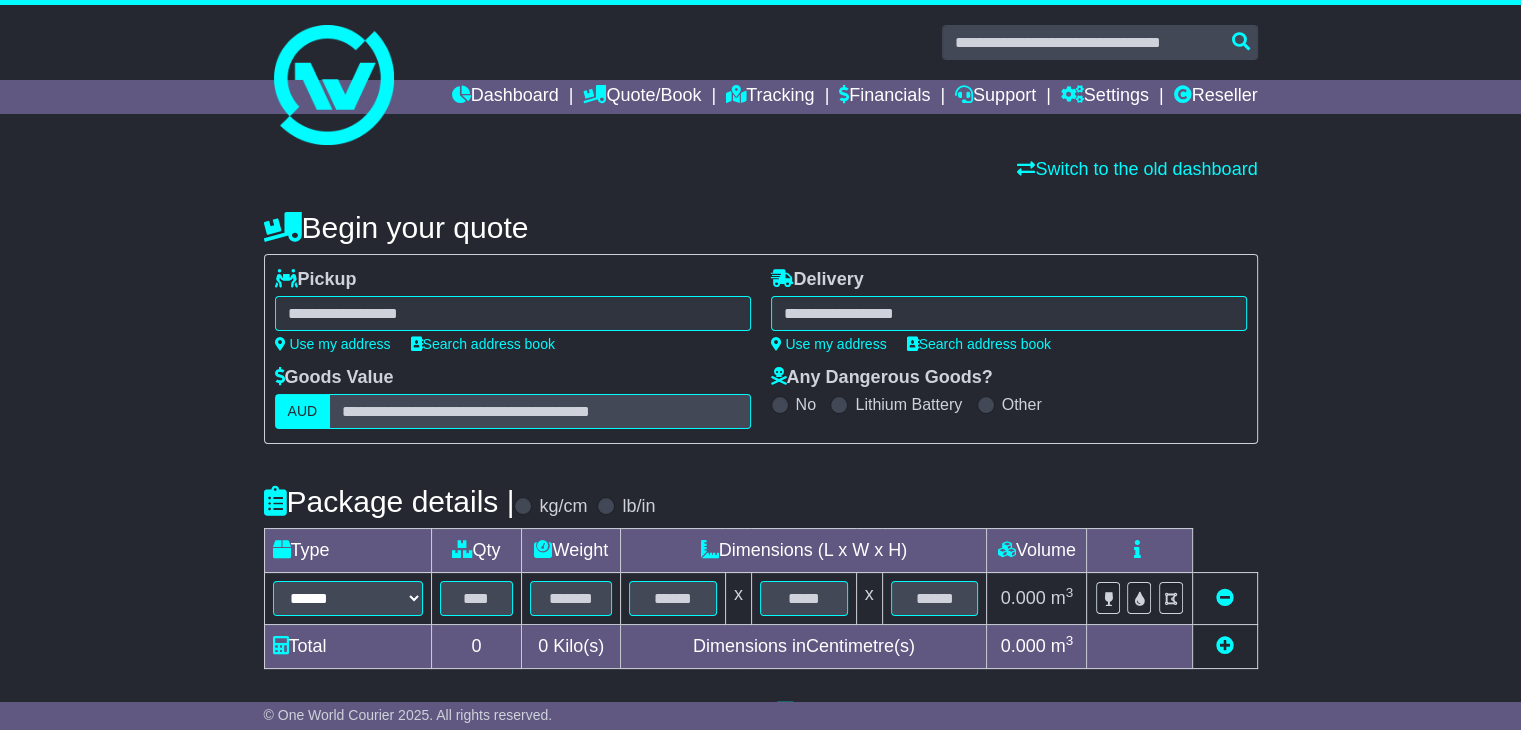 click at bounding box center [513, 313] 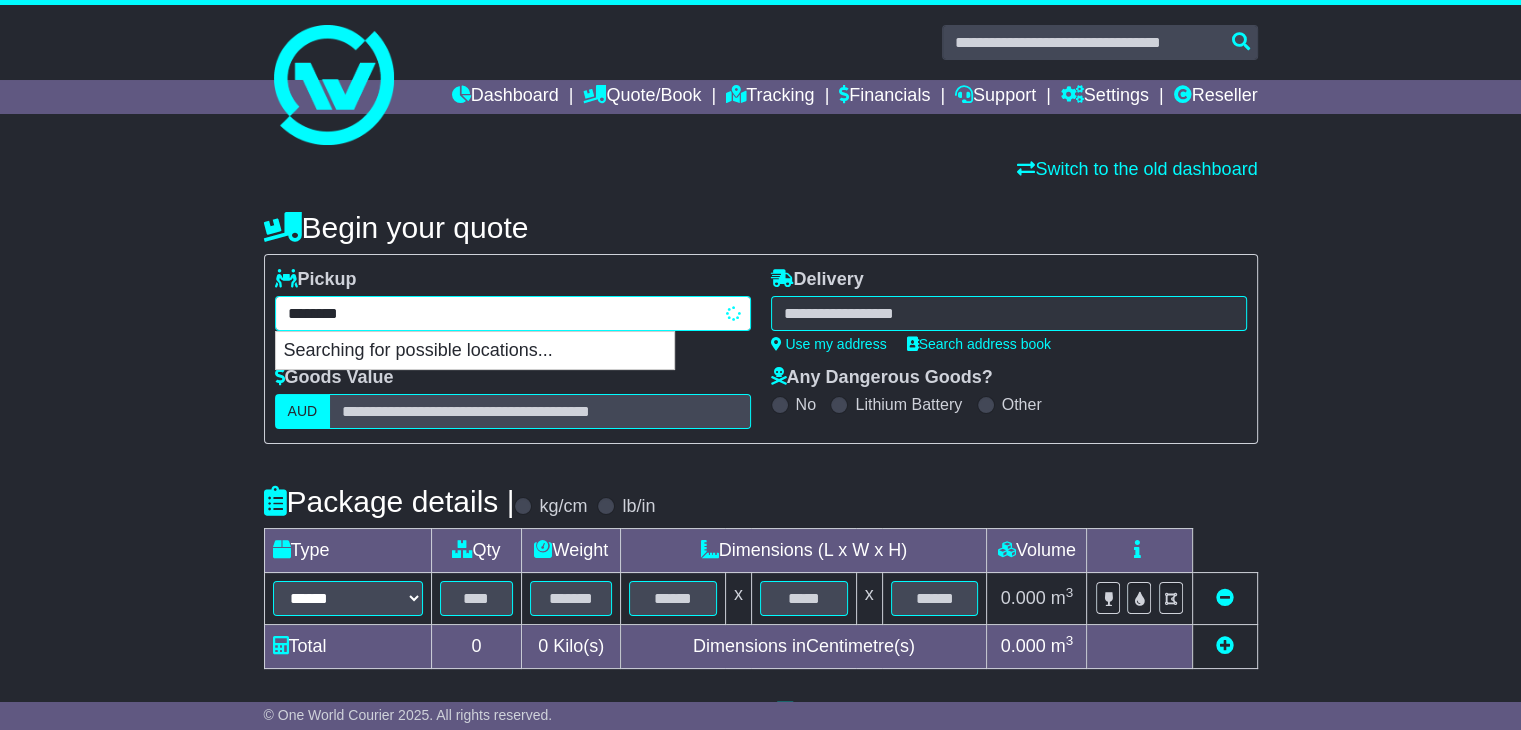 type on "********" 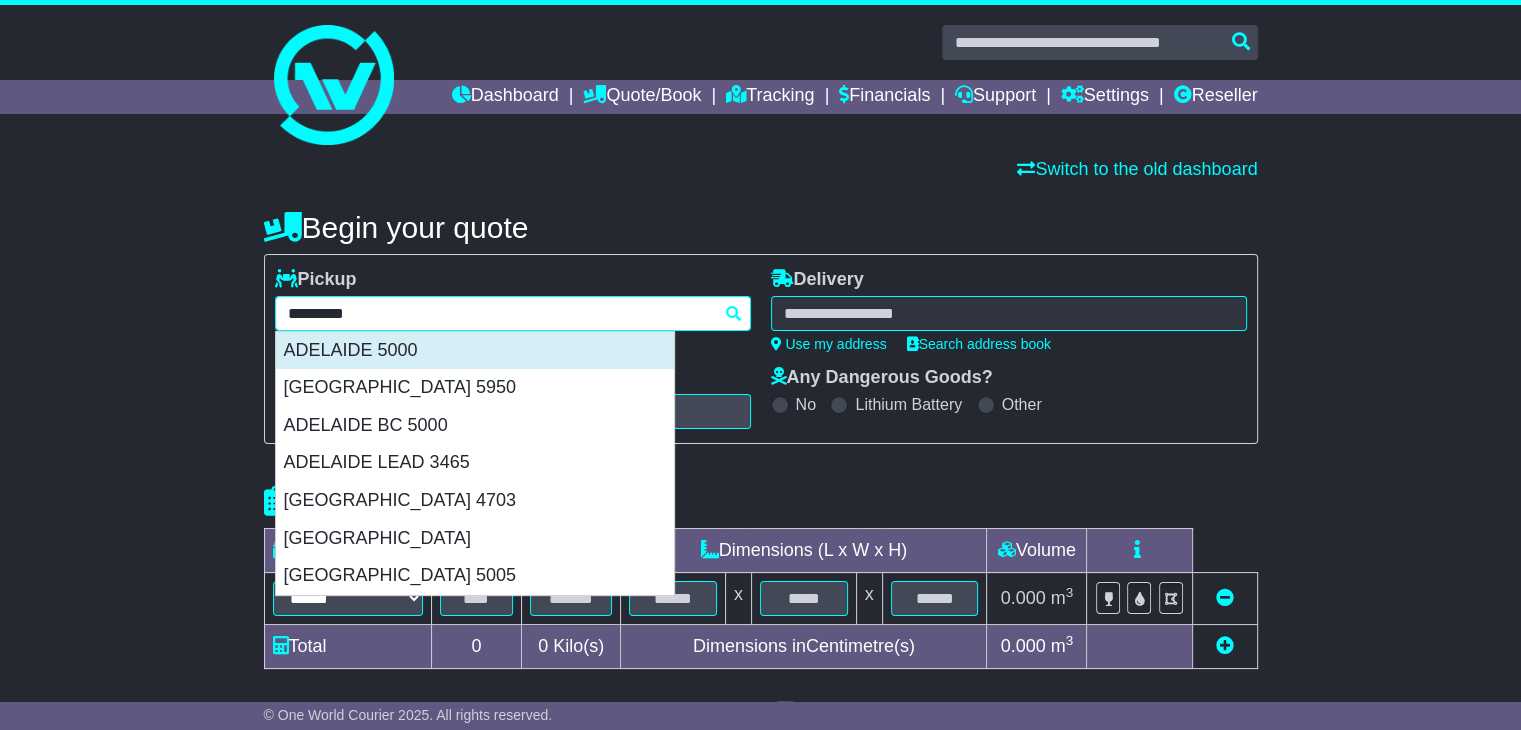 click on "ADELAIDE 5000" at bounding box center [475, 351] 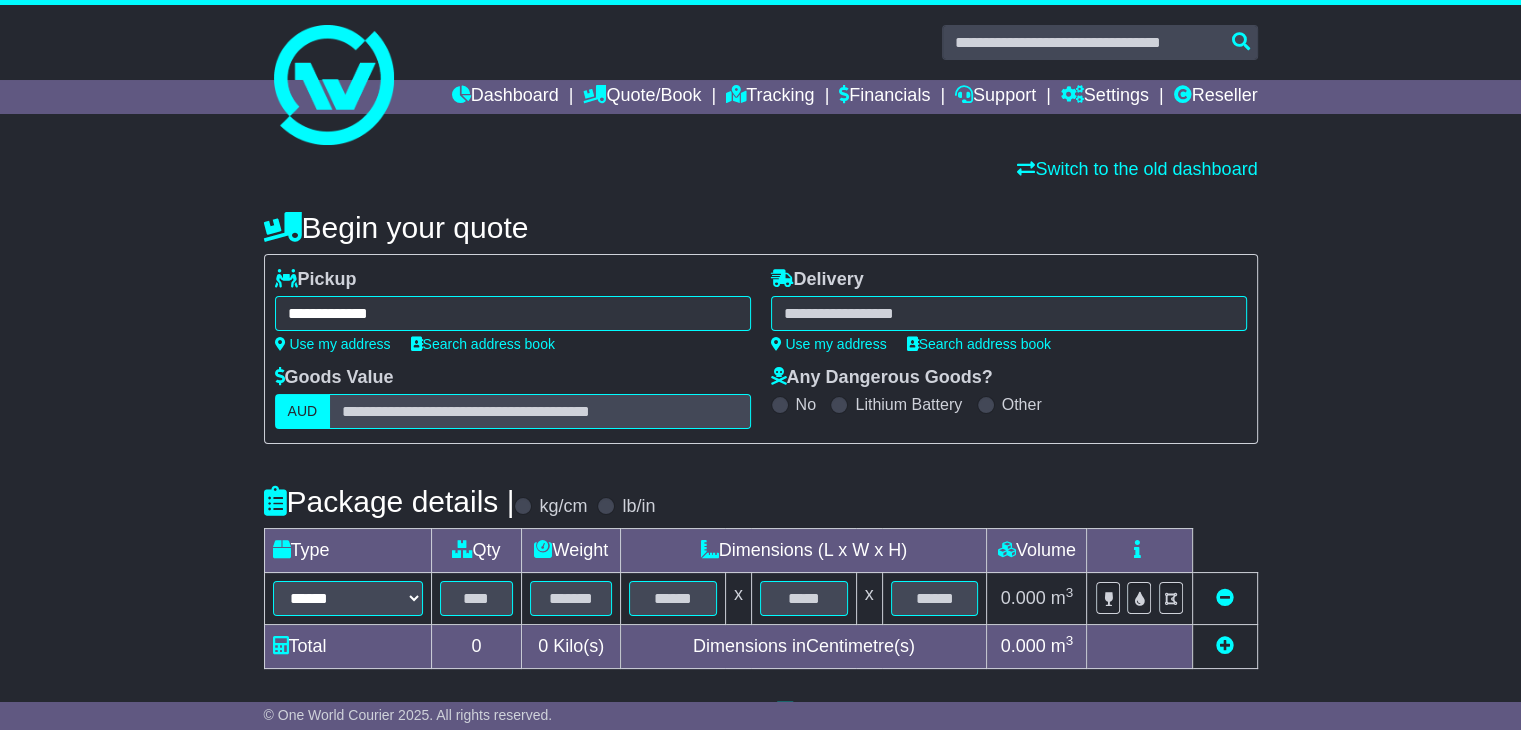 type on "**********" 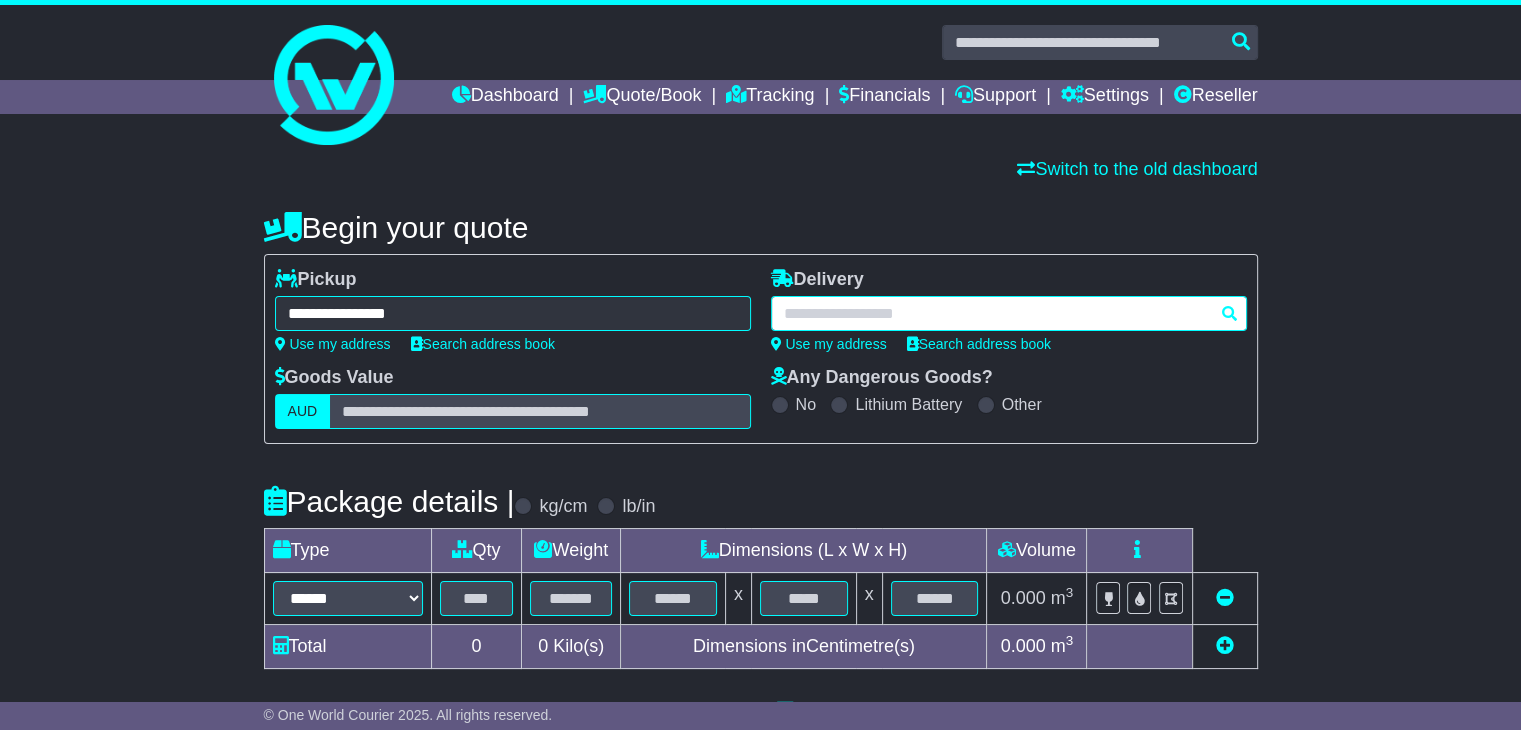click at bounding box center [1009, 313] 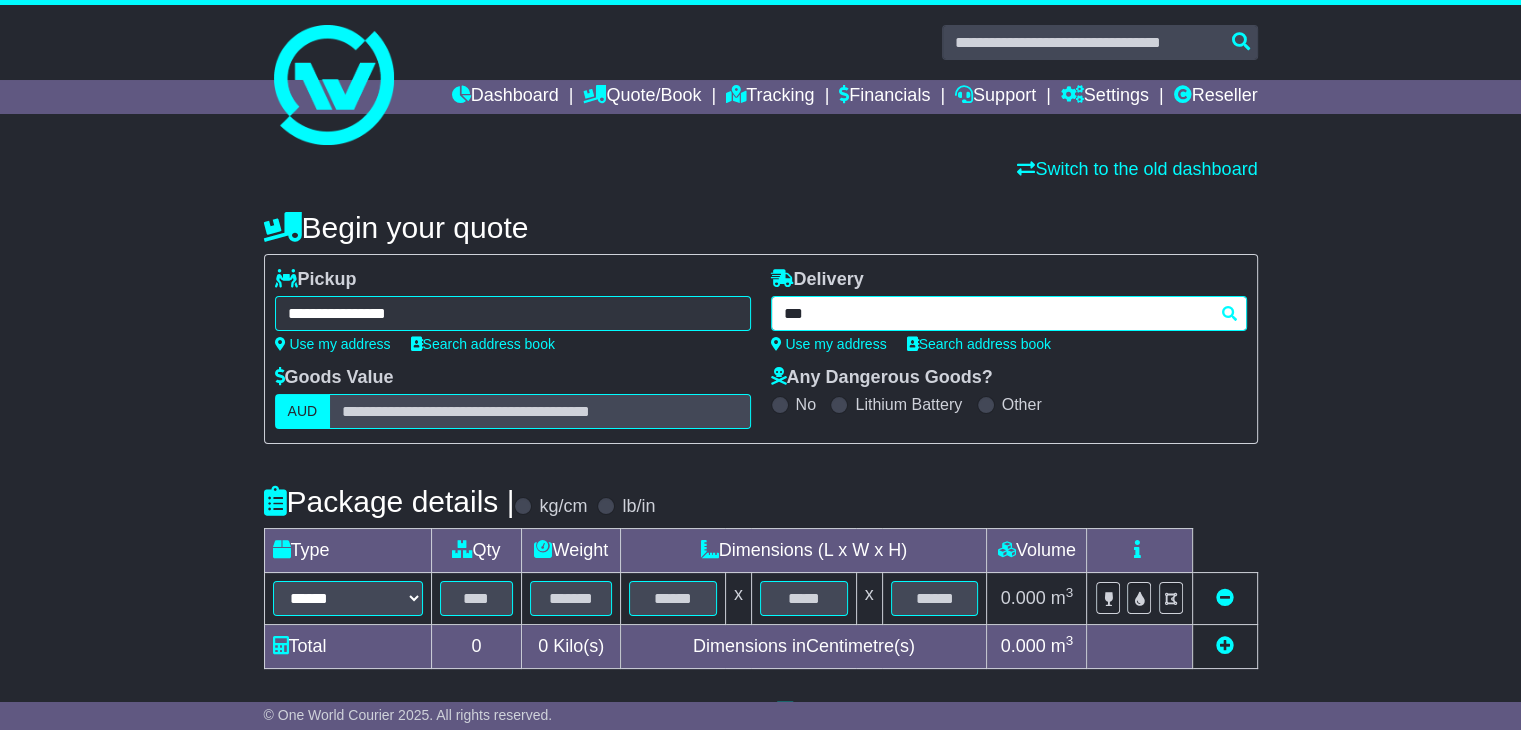 type on "****" 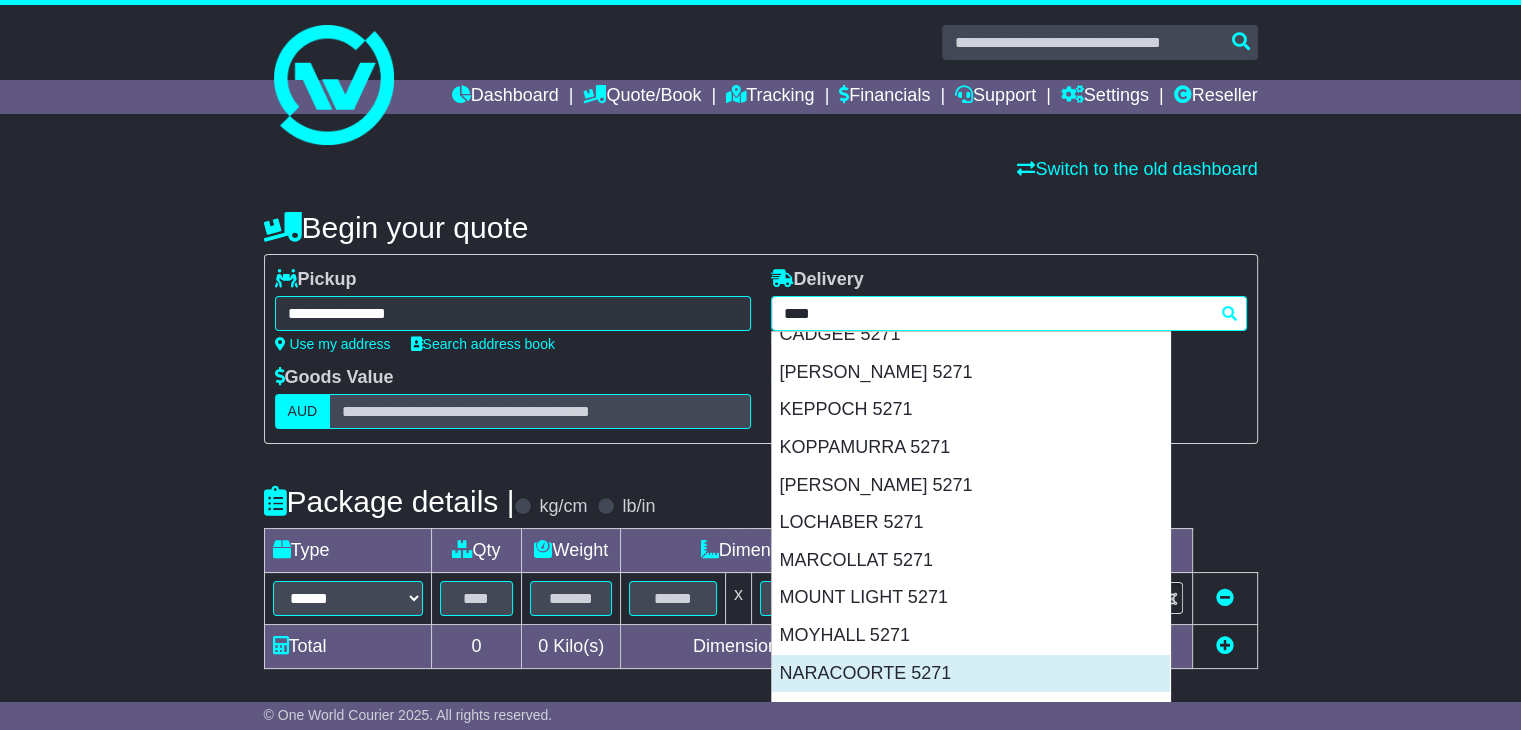 scroll, scrollTop: 100, scrollLeft: 0, axis: vertical 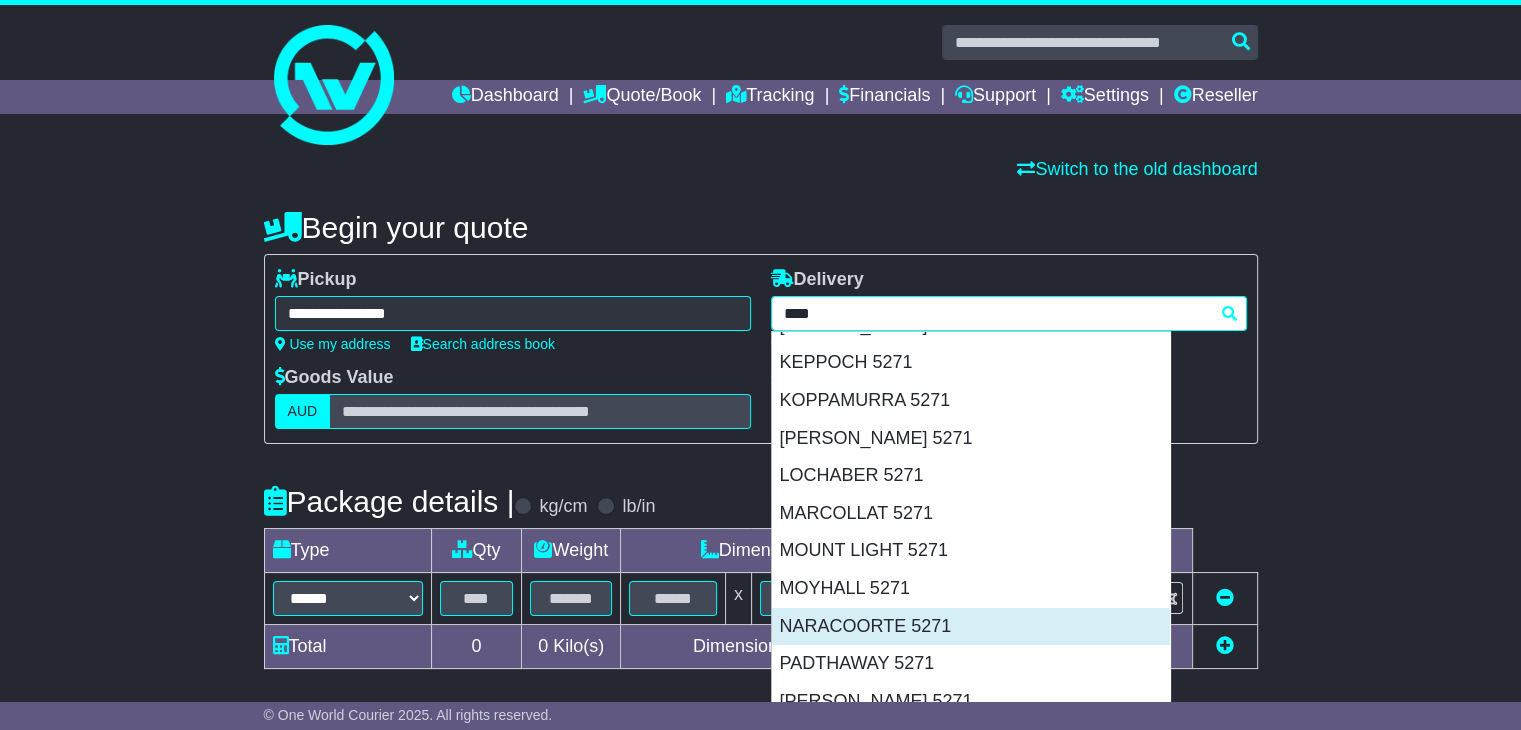 click on "NARACOORTE 5271" at bounding box center (971, 627) 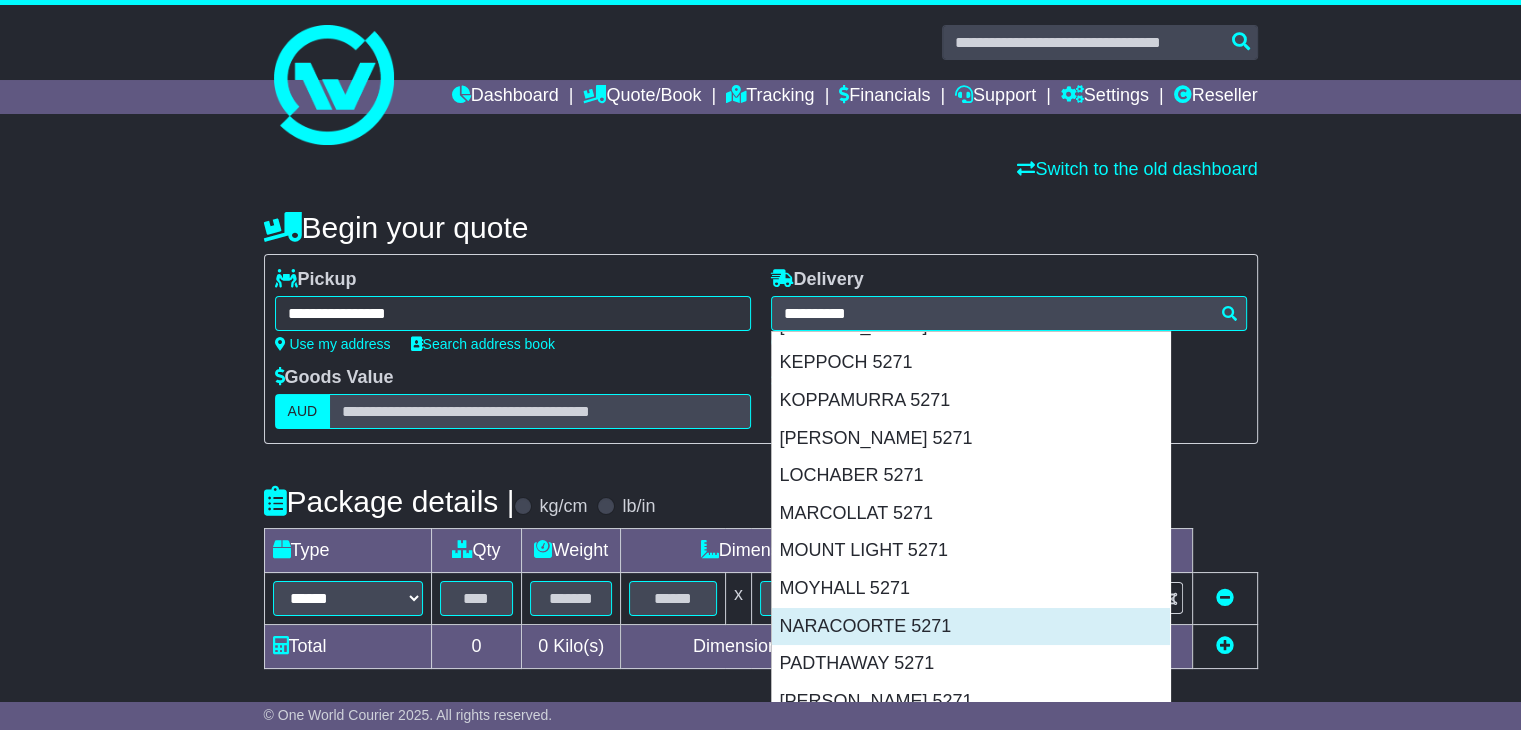 type on "**********" 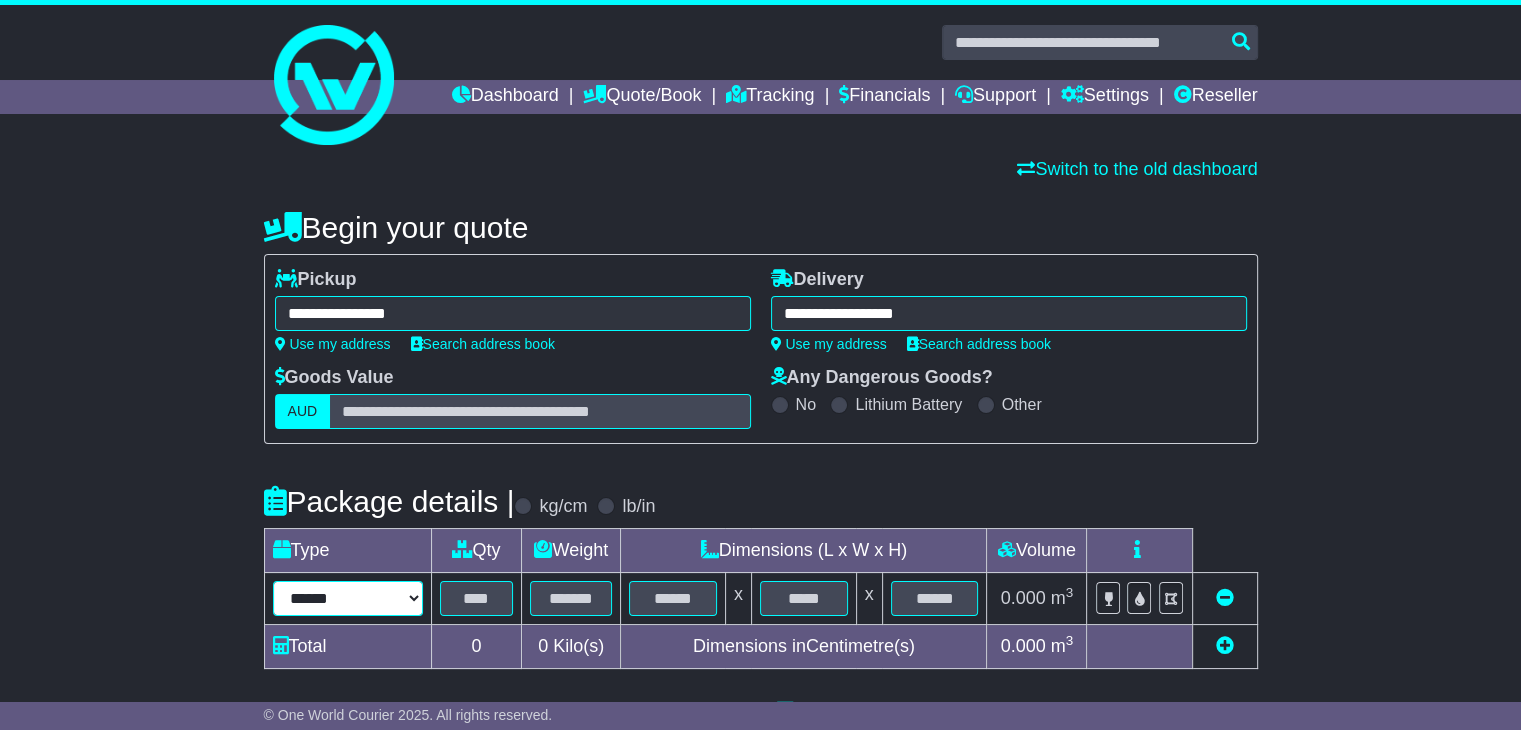 click on "****** ****** *** ******** ***** **** **** ****** *** *******" at bounding box center (348, 598) 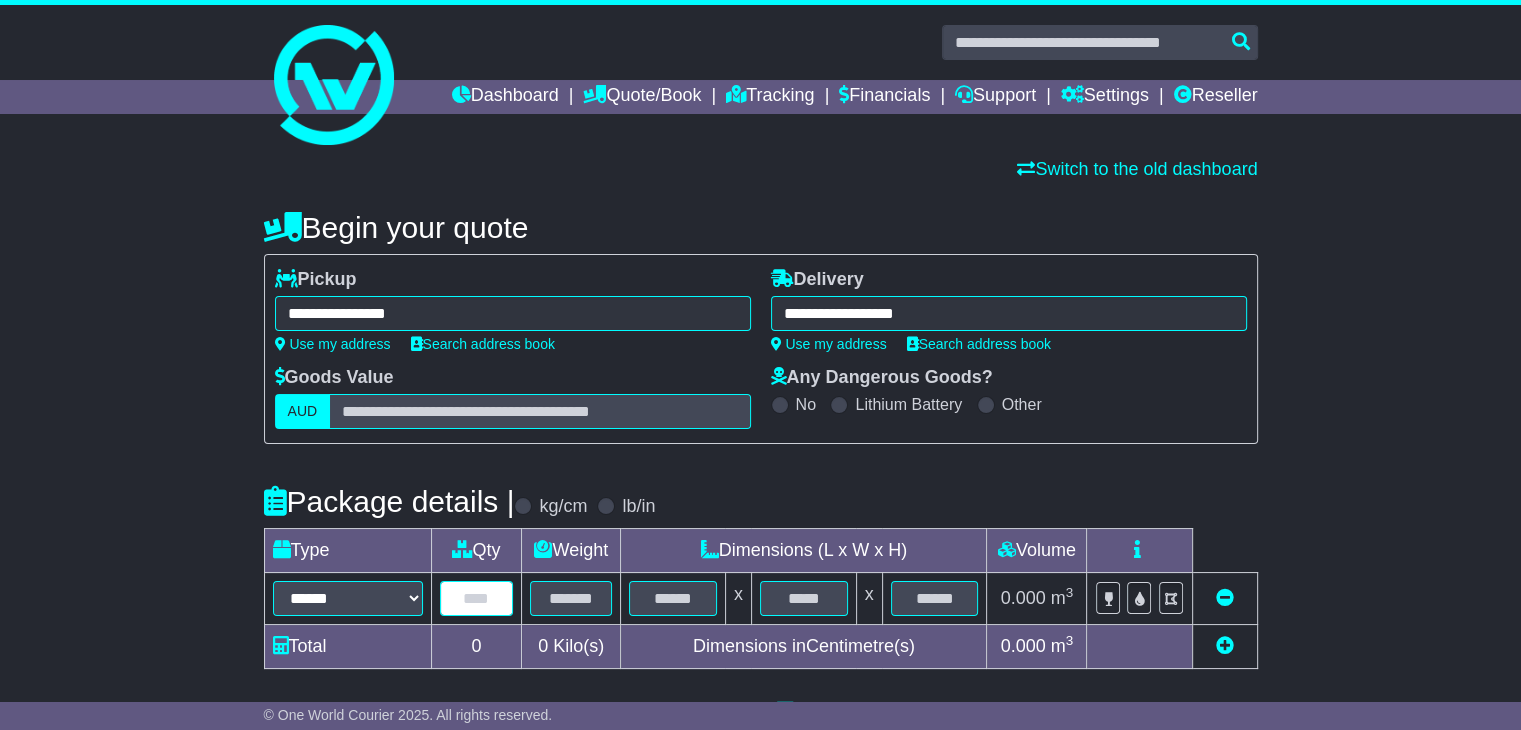 click at bounding box center (477, 598) 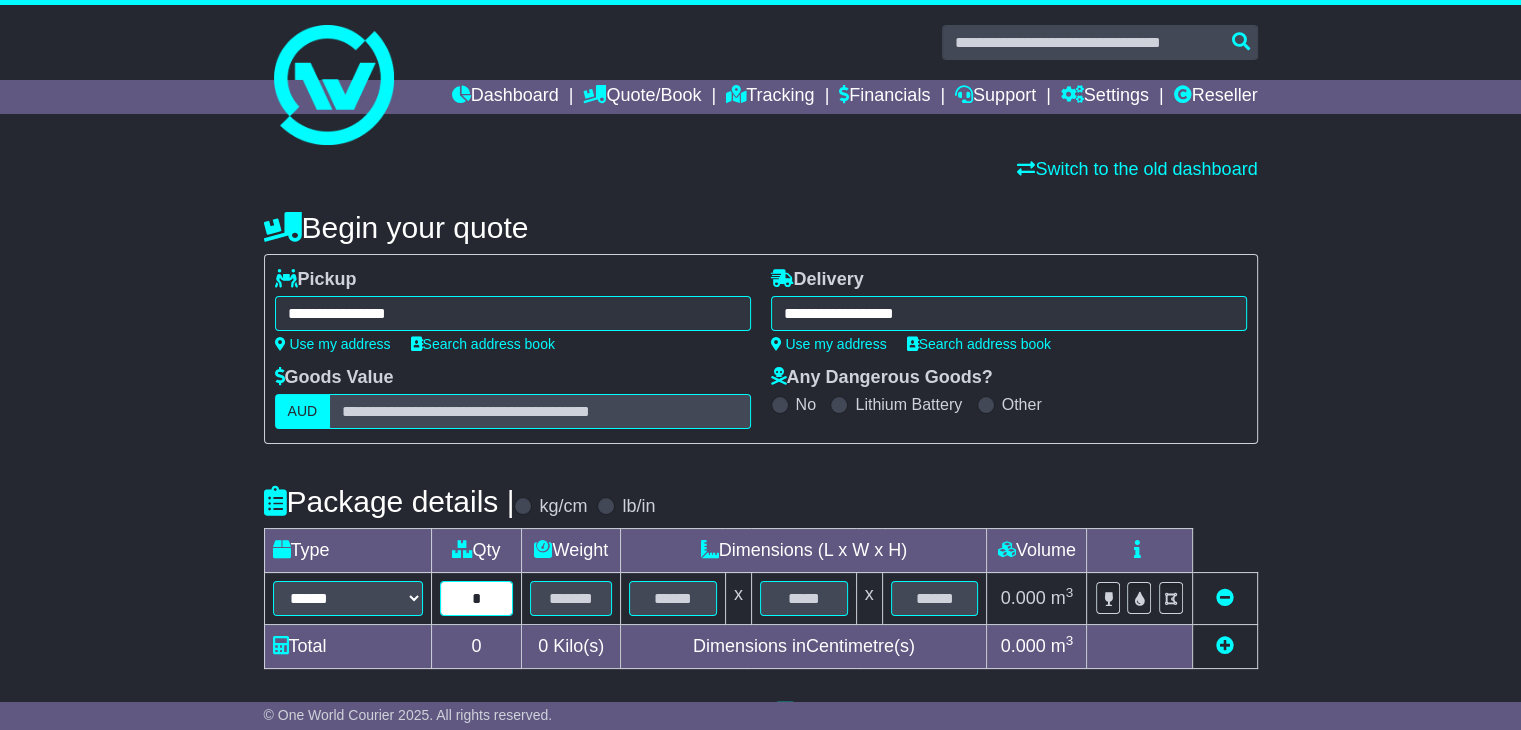 type on "*" 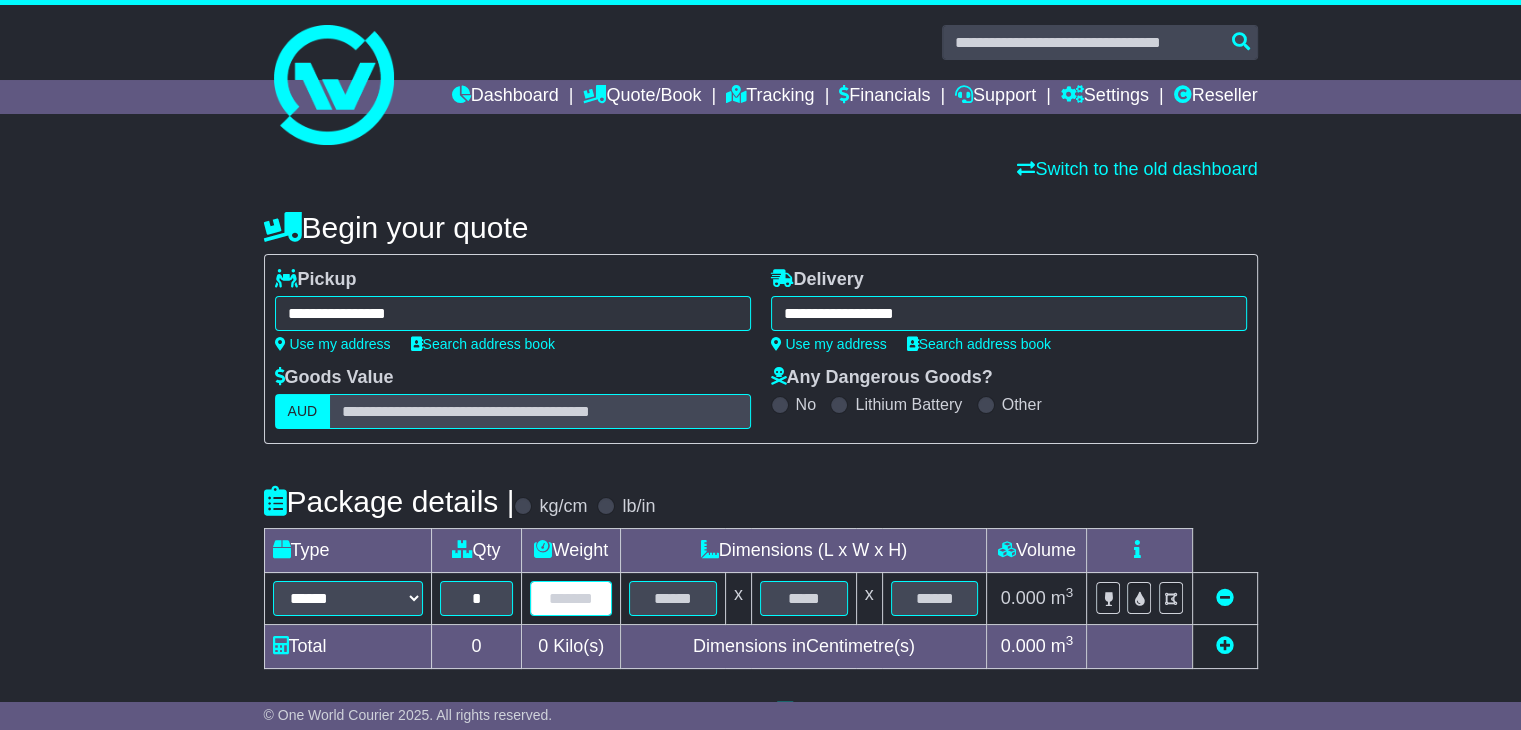 click at bounding box center (571, 598) 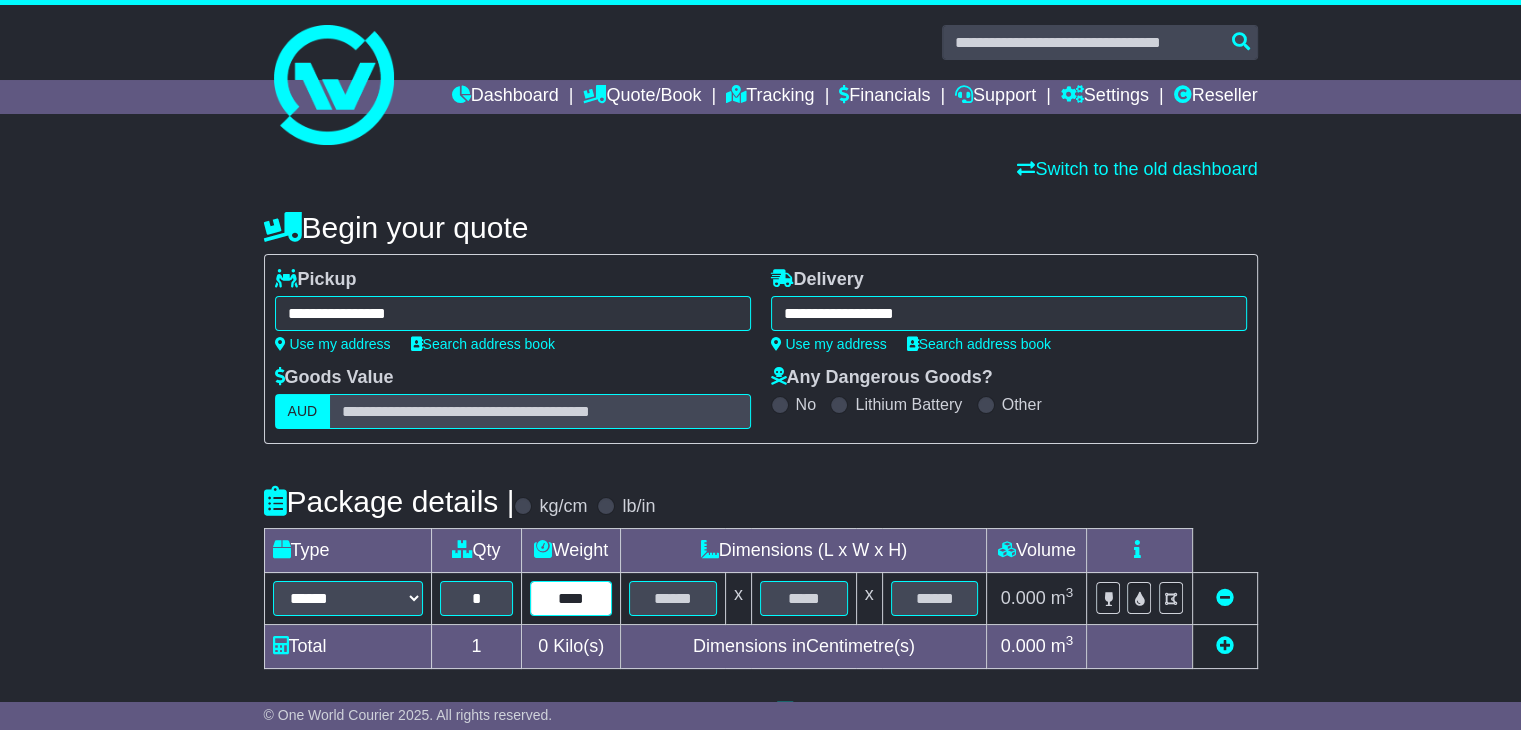 type on "****" 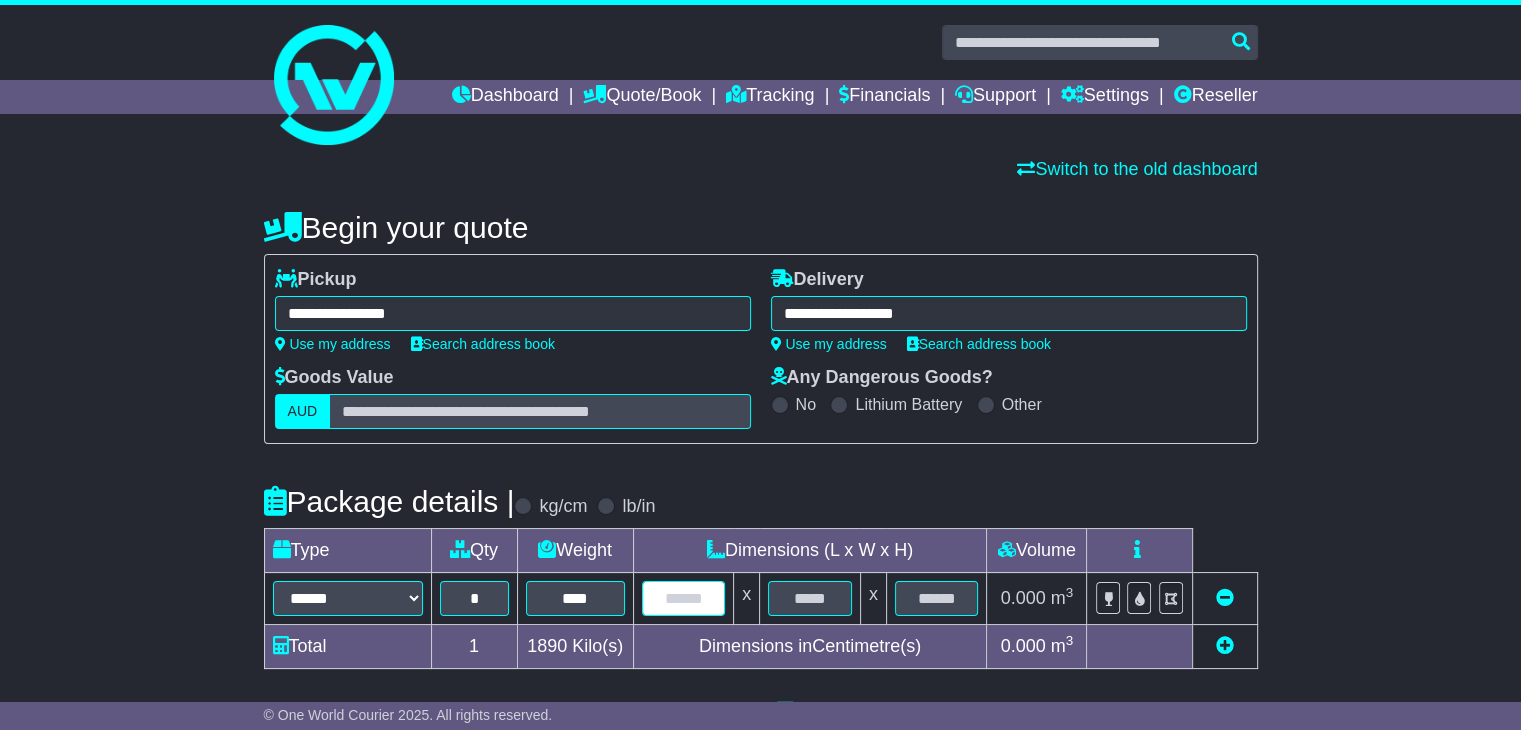 click at bounding box center [684, 598] 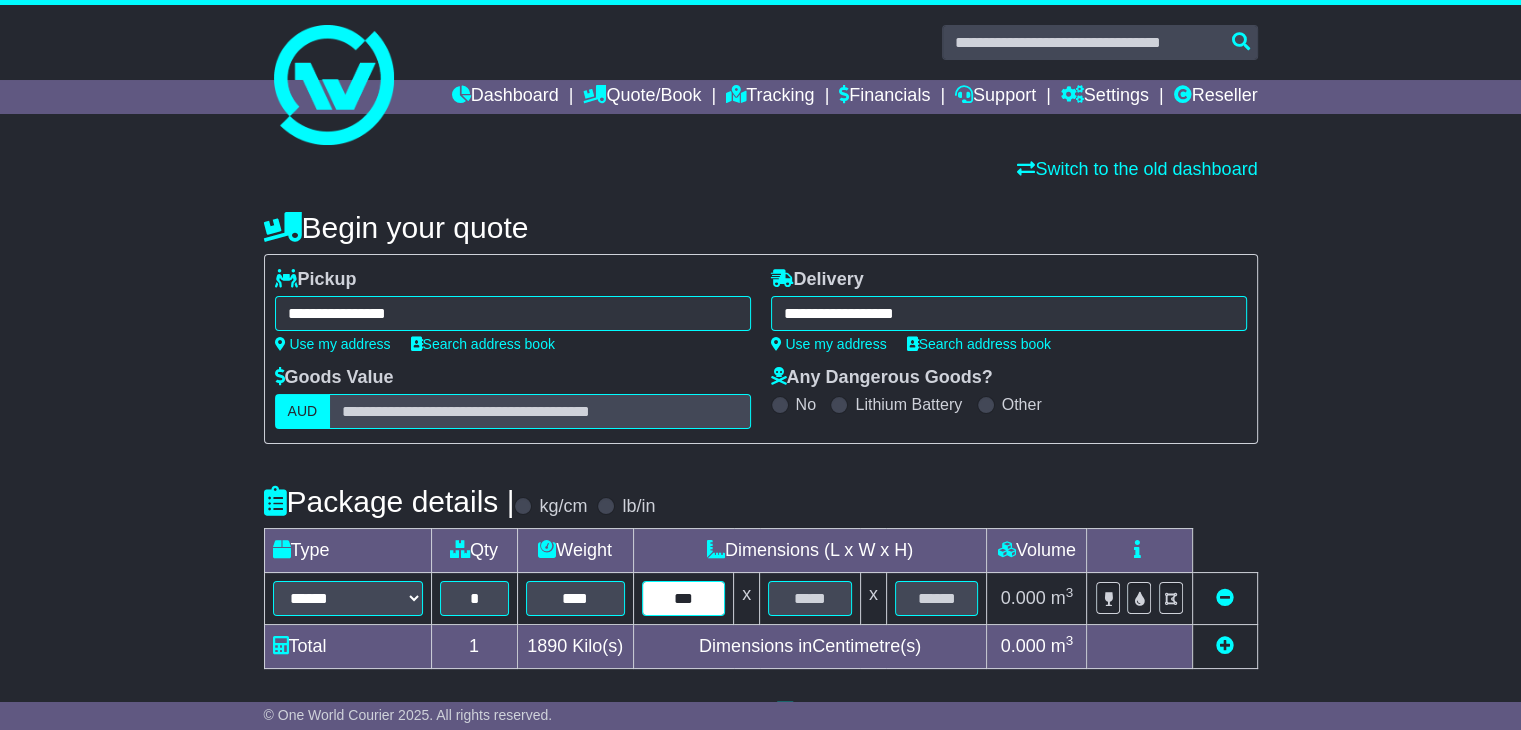 type on "***" 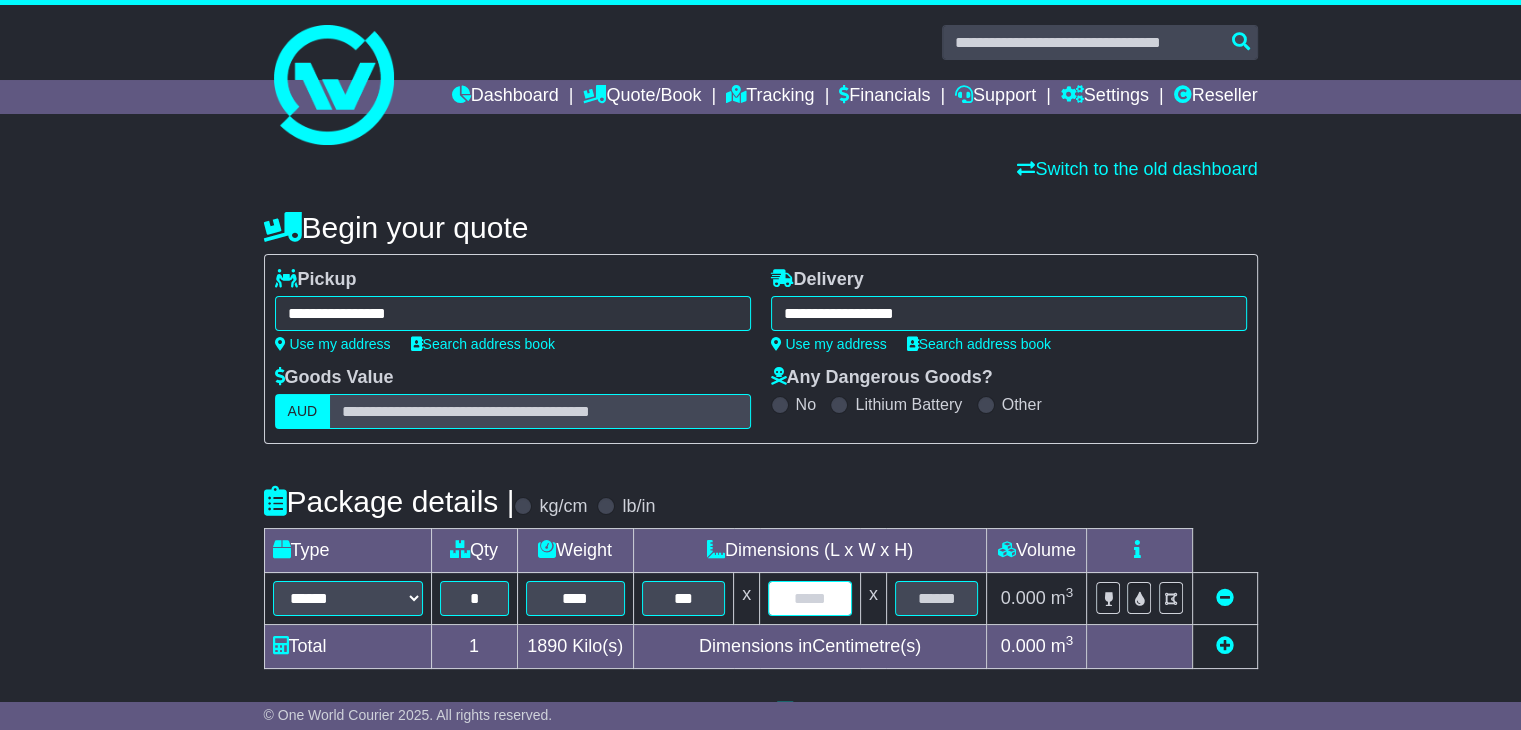 click at bounding box center [810, 598] 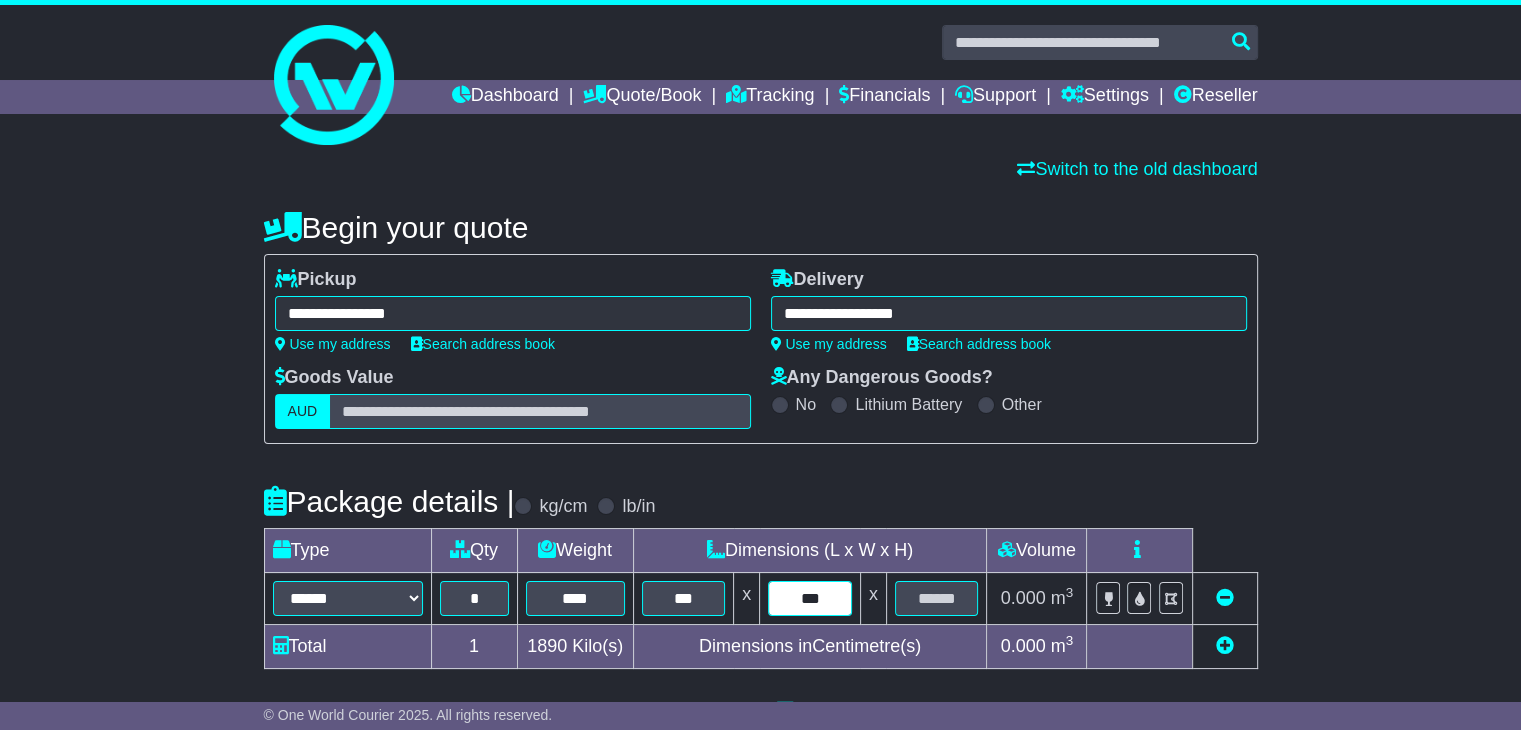 type on "***" 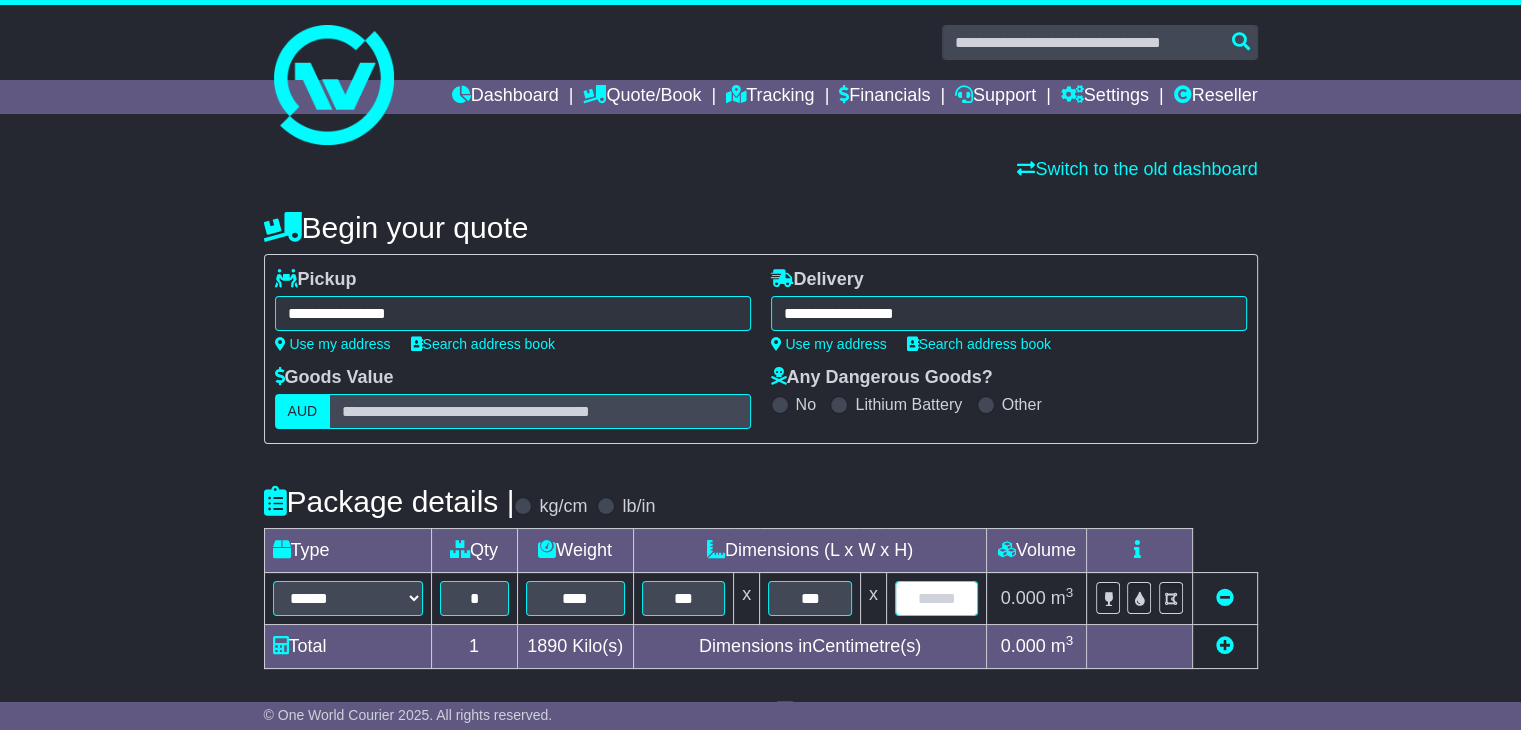 click at bounding box center [937, 598] 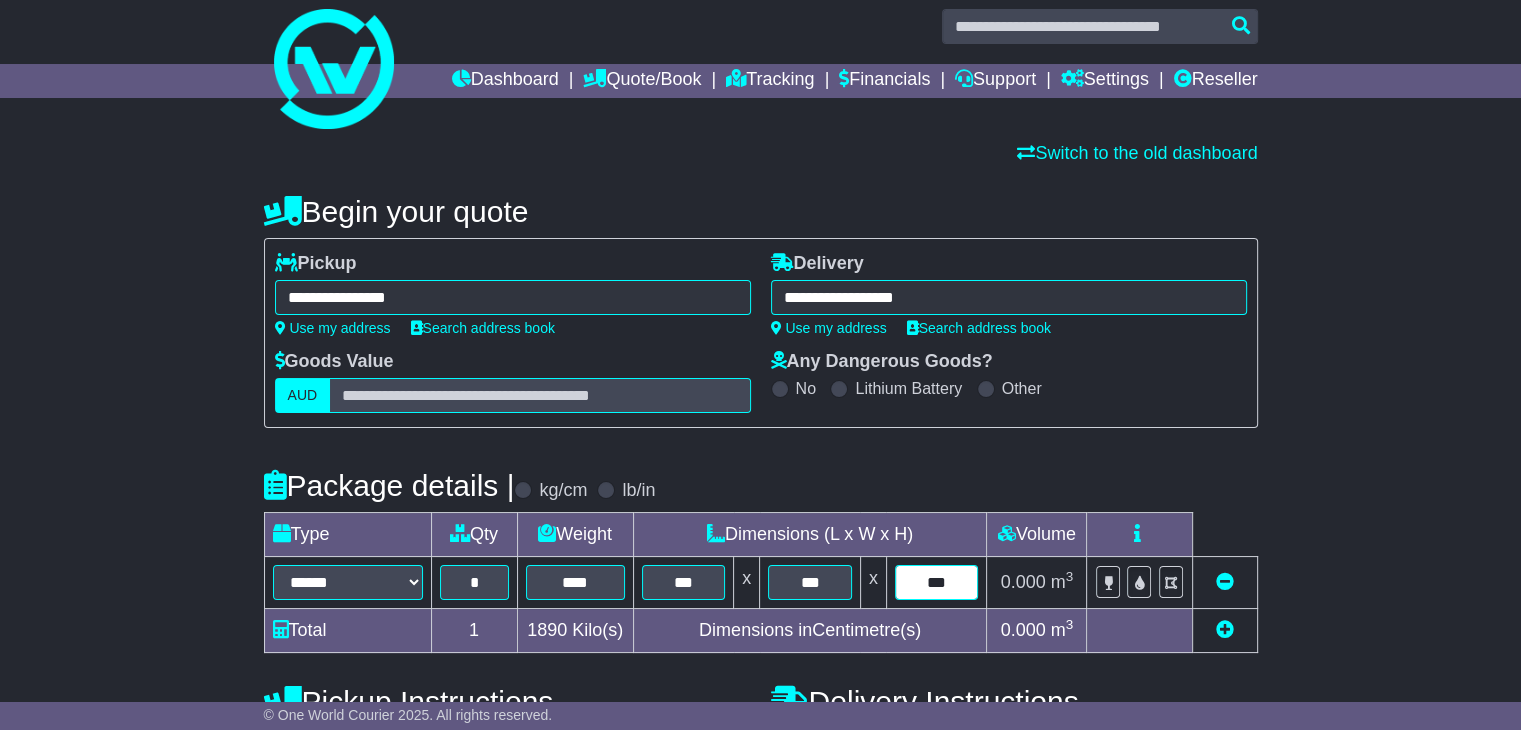 scroll, scrollTop: 300, scrollLeft: 0, axis: vertical 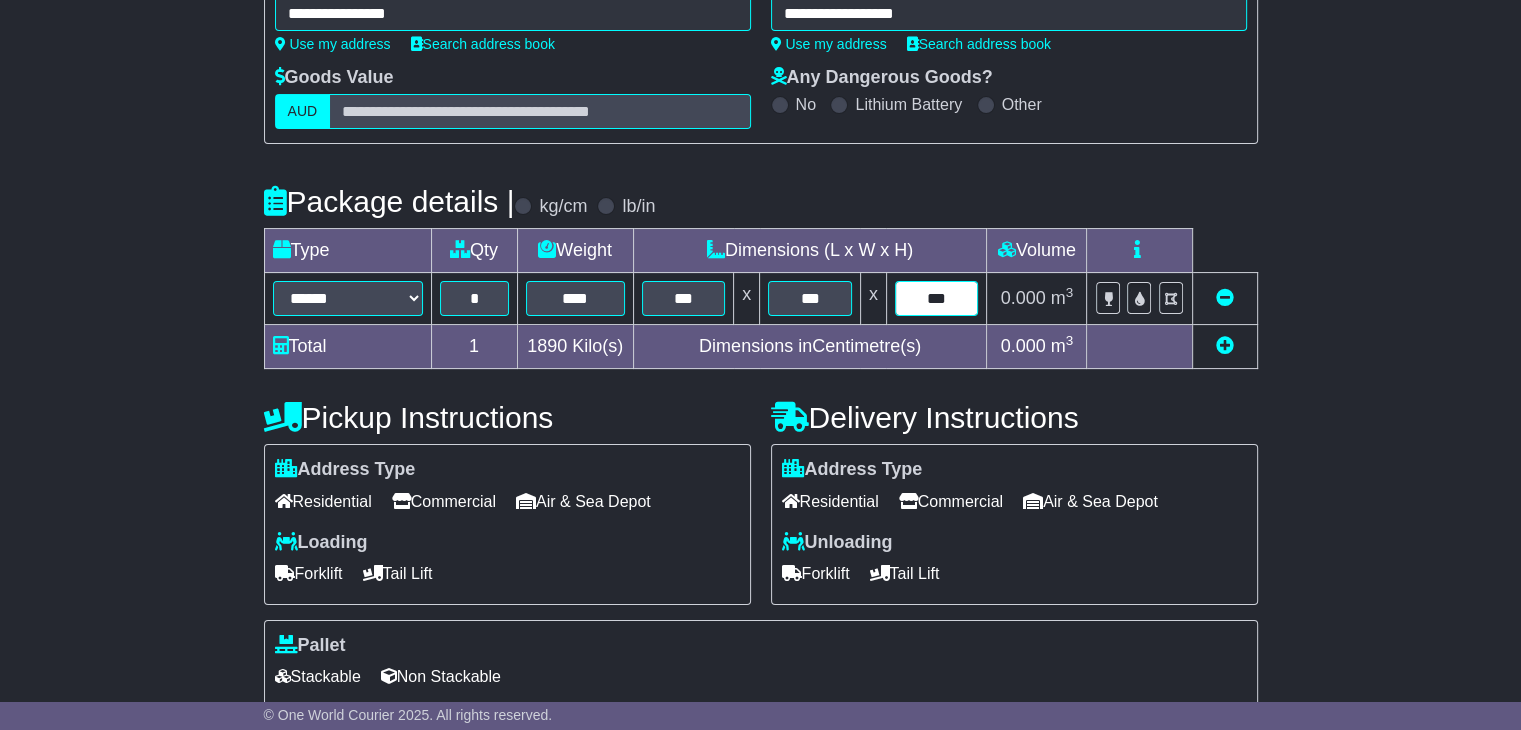 type on "***" 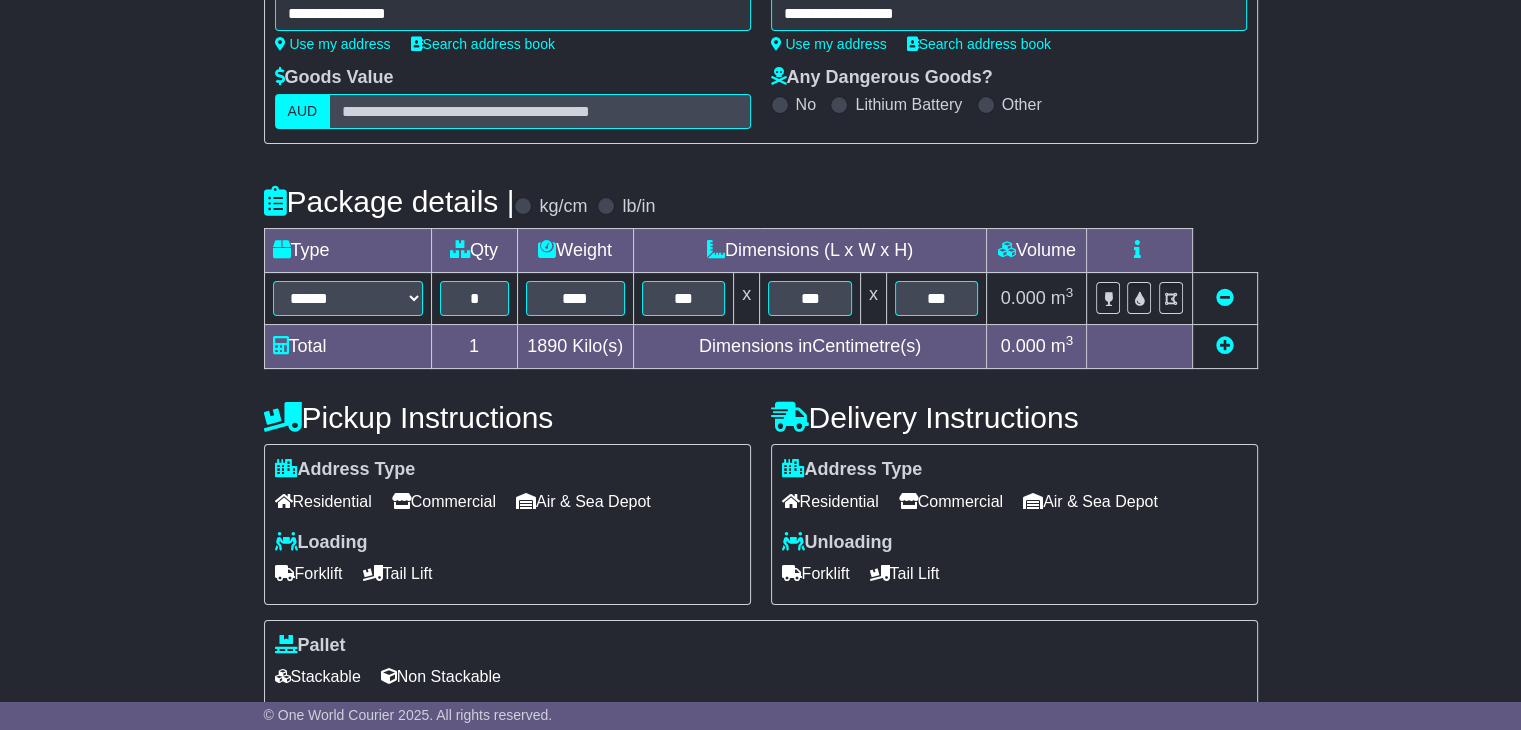 click on "Commercial" at bounding box center [444, 501] 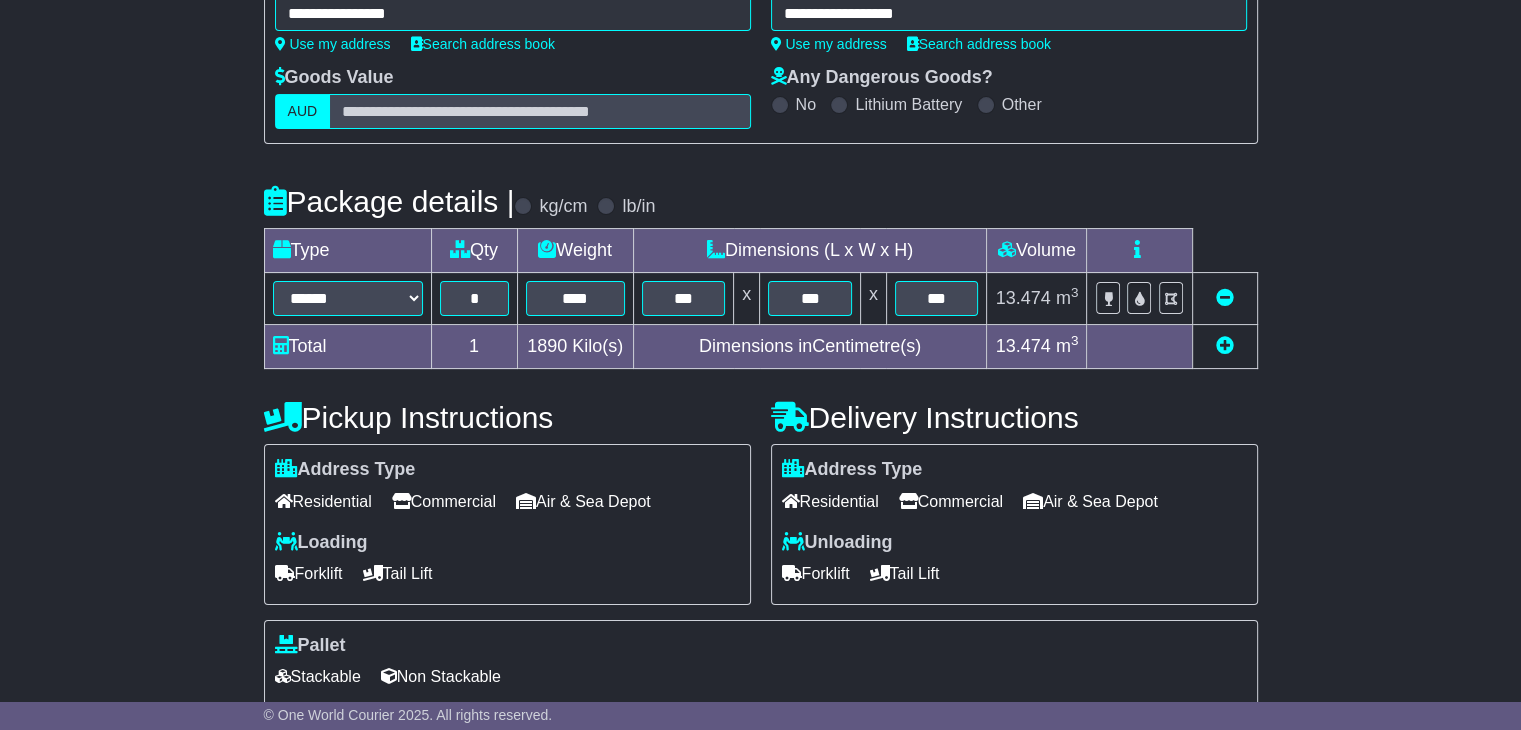 click on "Forklift" at bounding box center (309, 573) 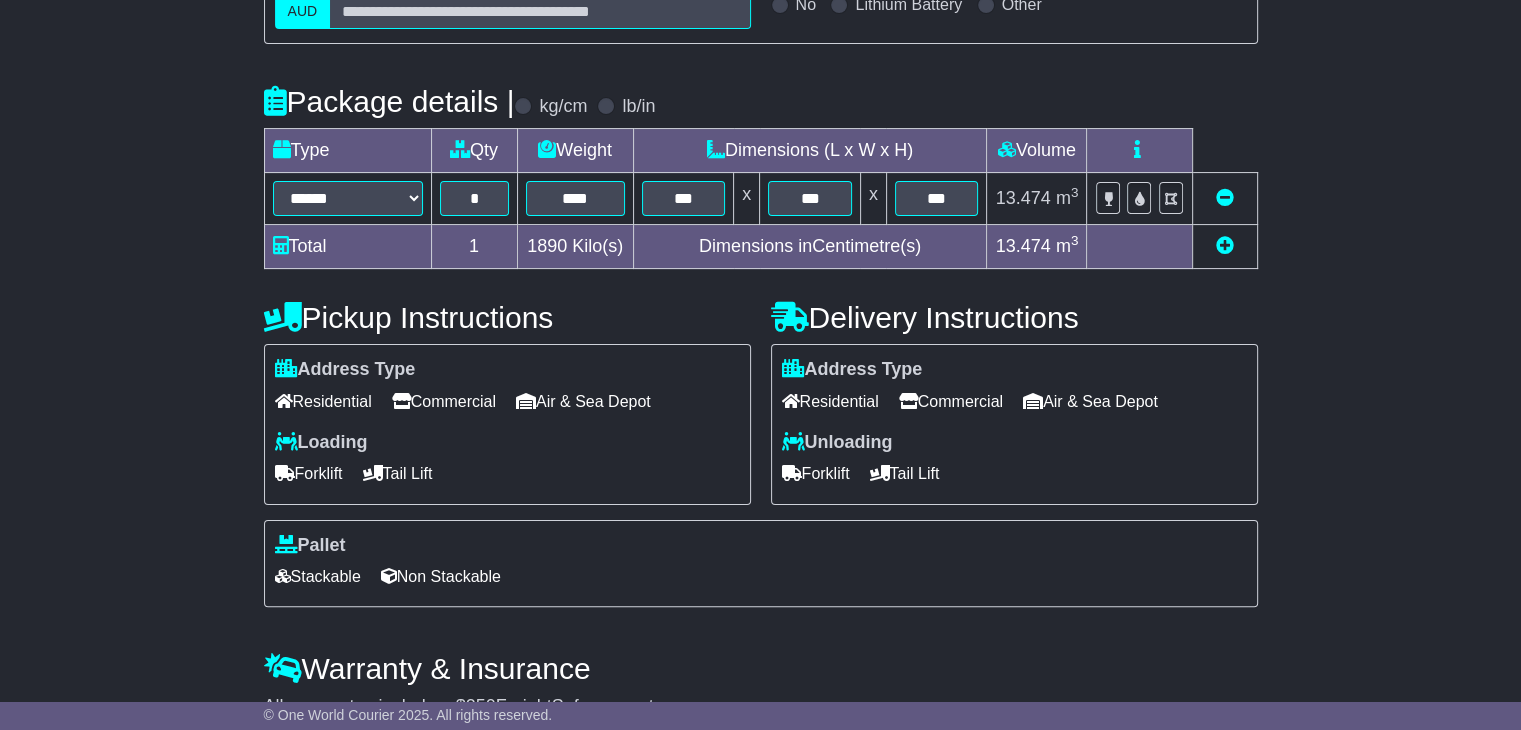 click on "Non Stackable" at bounding box center [441, 576] 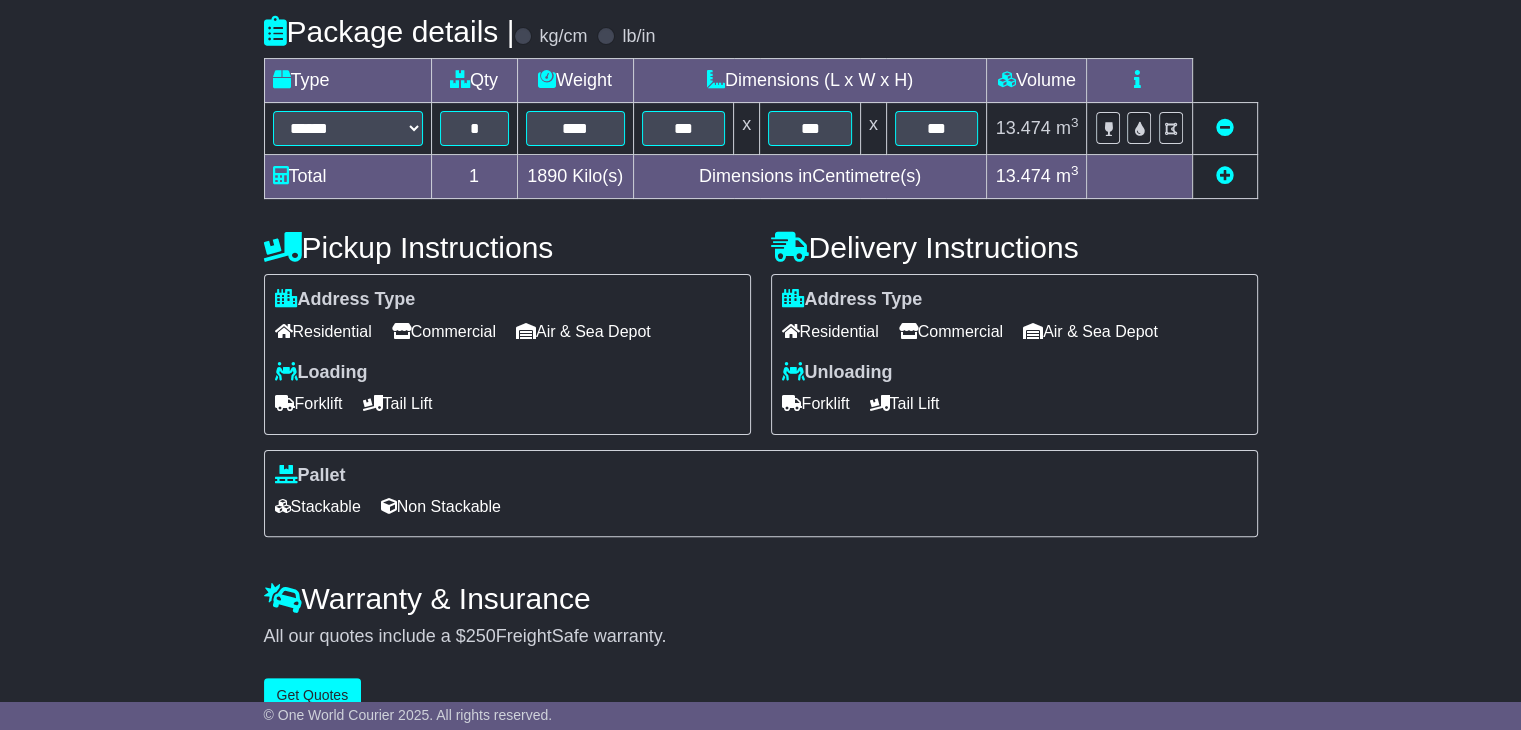 scroll, scrollTop: 505, scrollLeft: 0, axis: vertical 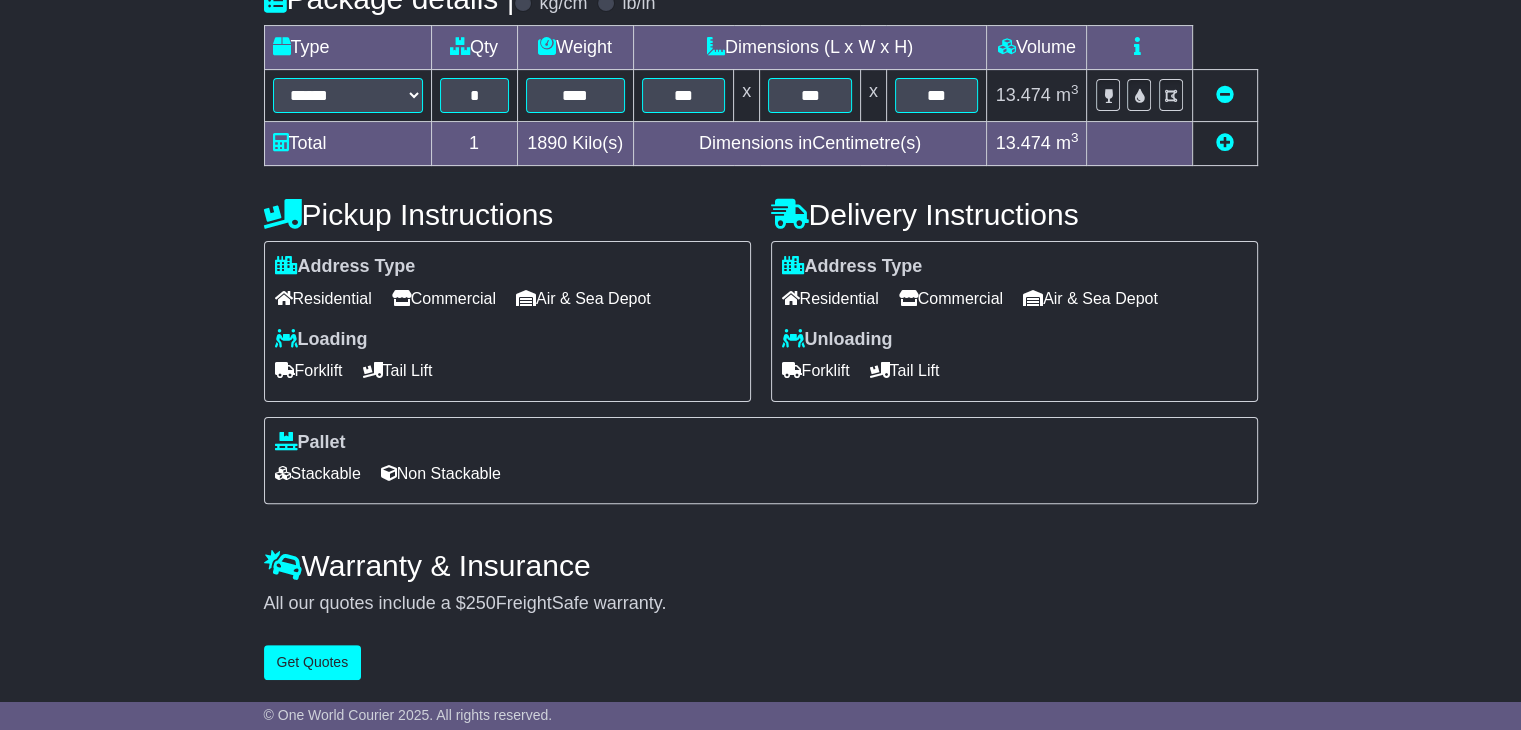drag, startPoint x: 308, startPoint y: 628, endPoint x: 308, endPoint y: 642, distance: 14 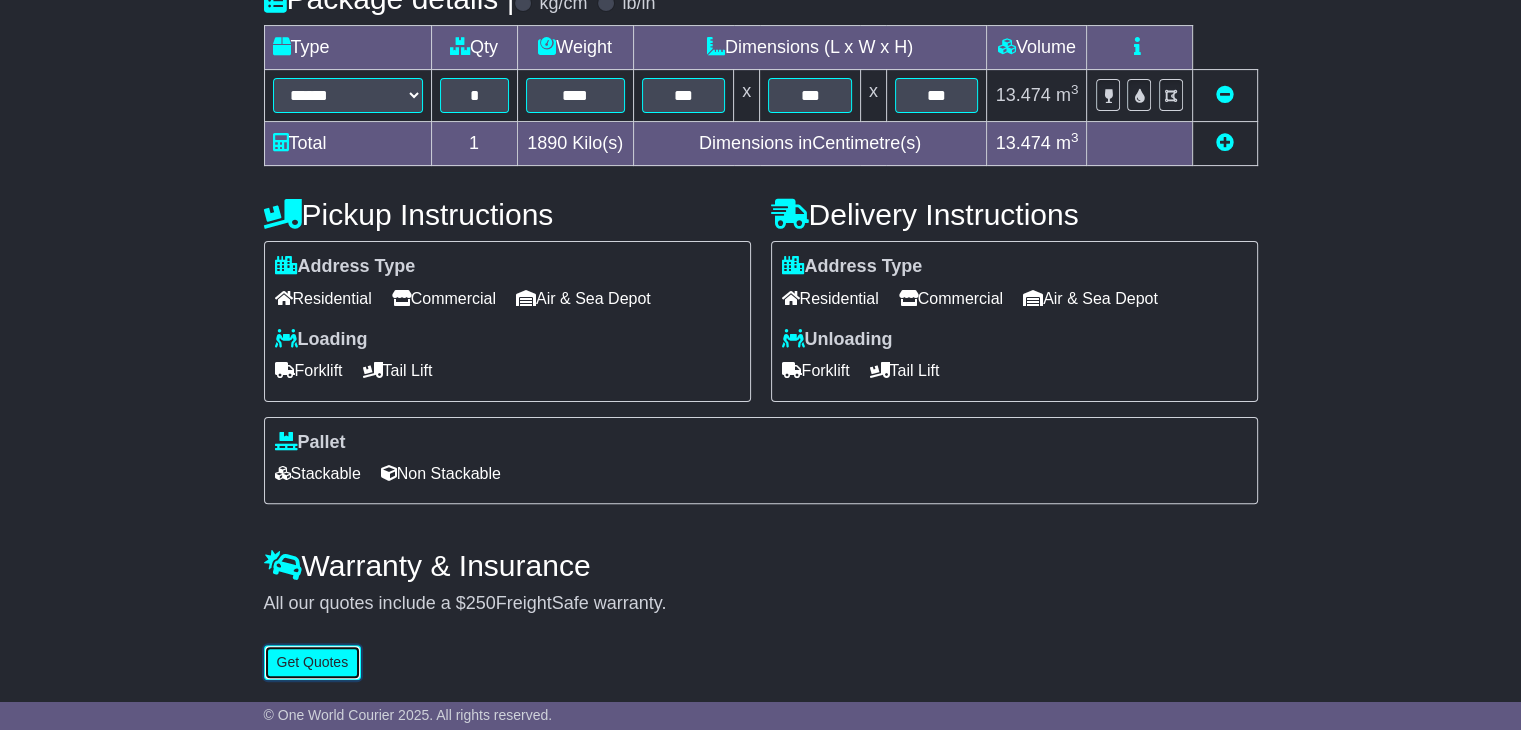 click on "Get Quotes" at bounding box center (313, 662) 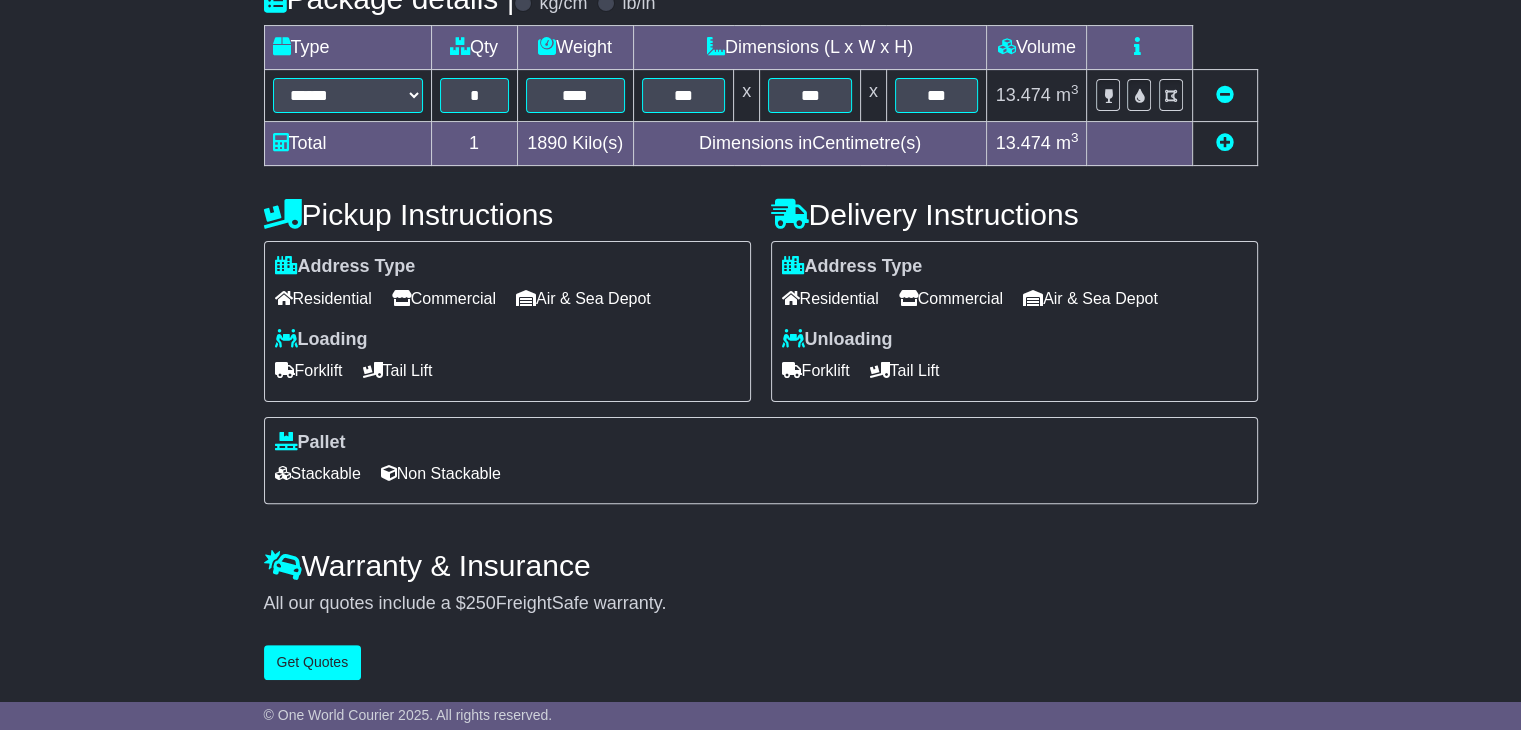 scroll, scrollTop: 0, scrollLeft: 0, axis: both 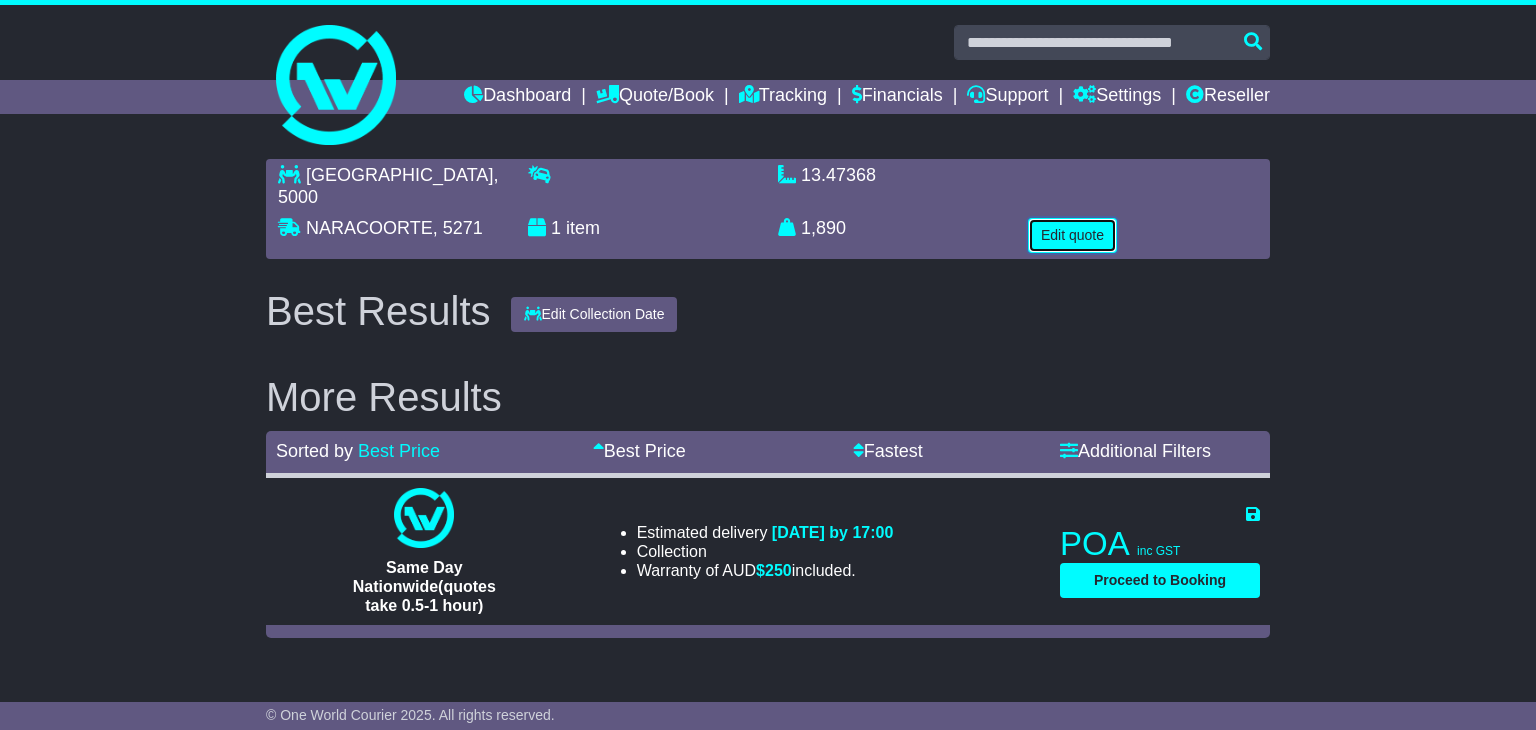 click on "Edit quote" at bounding box center (1072, 235) 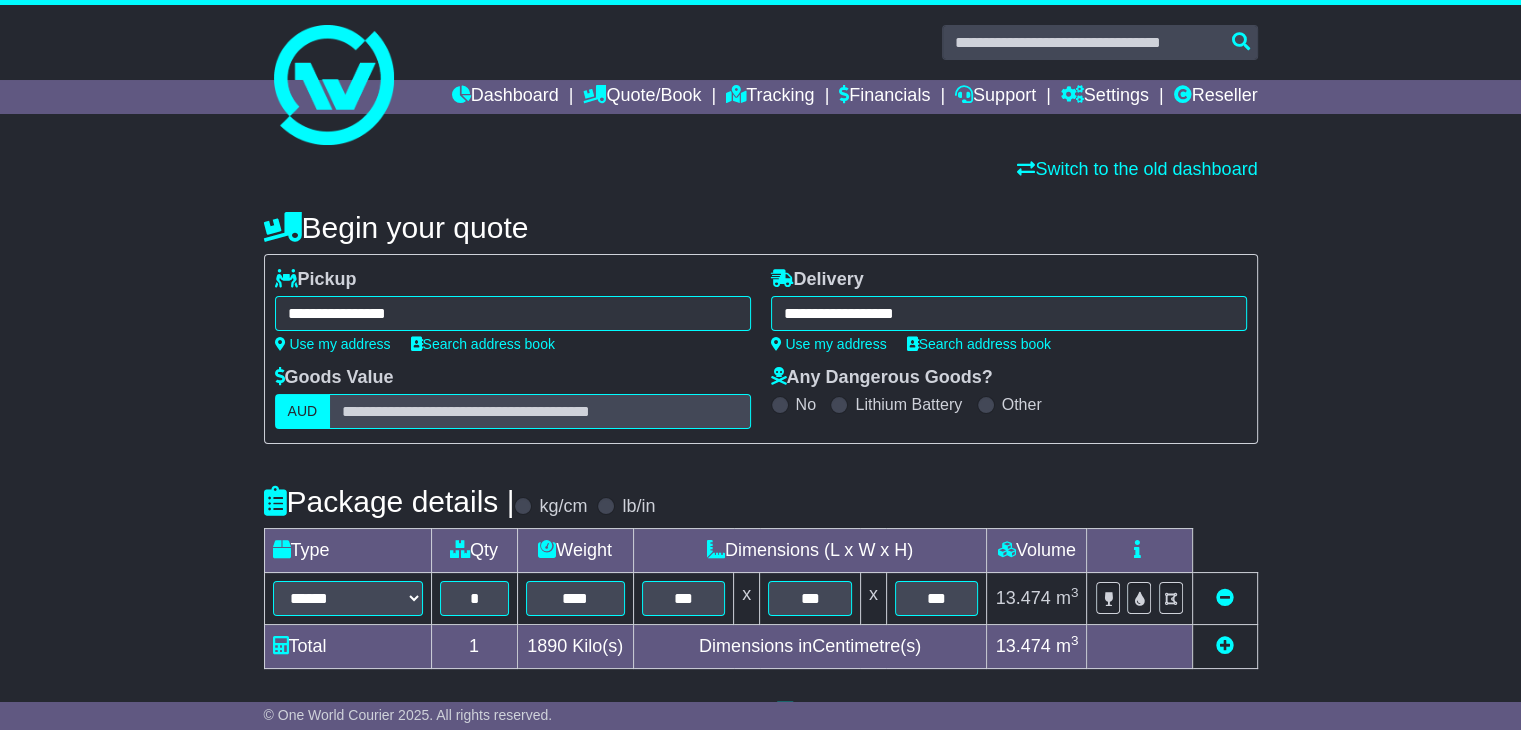 click on "**********" at bounding box center (513, 313) 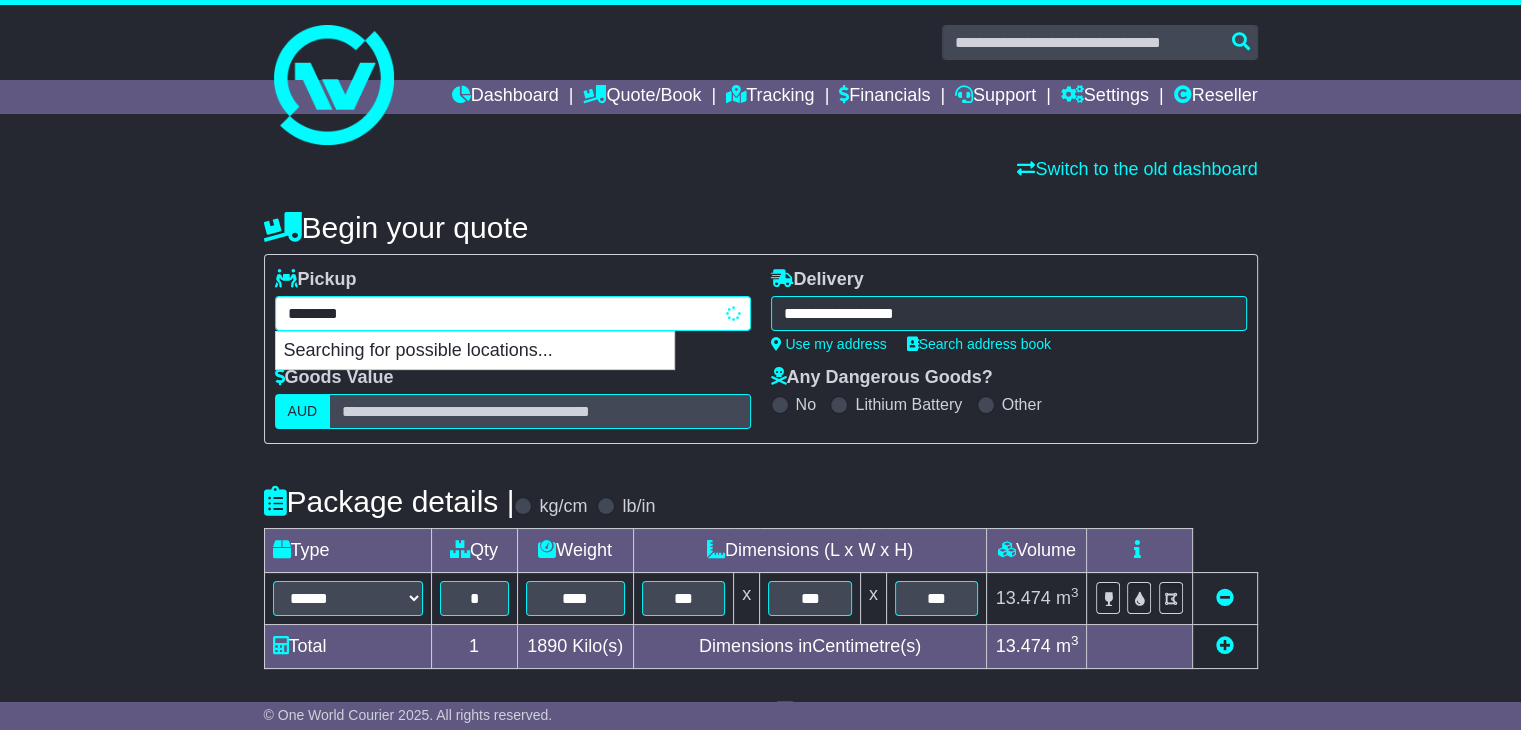 click on "********" at bounding box center [513, 313] 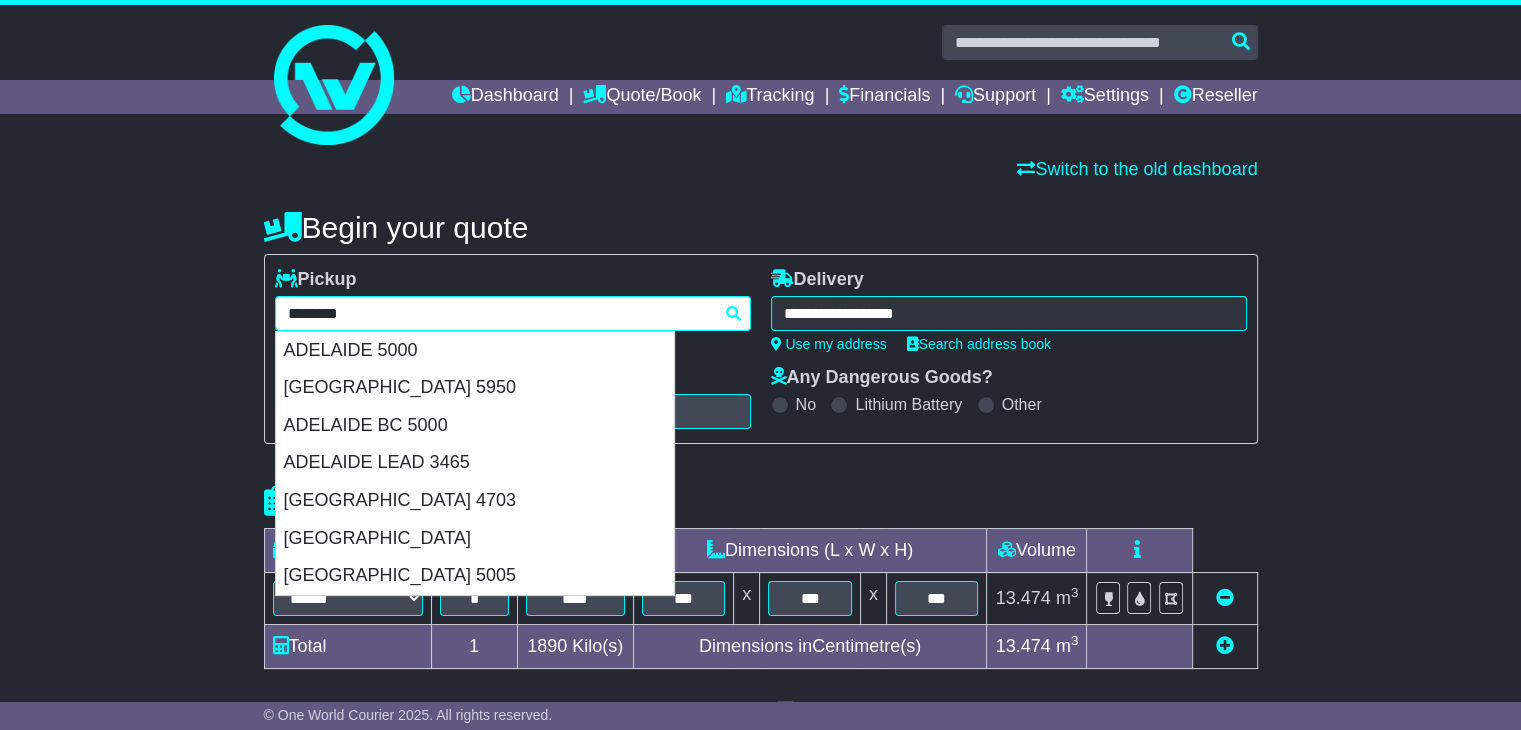 drag, startPoint x: 504, startPoint y: 311, endPoint x: 139, endPoint y: 311, distance: 365 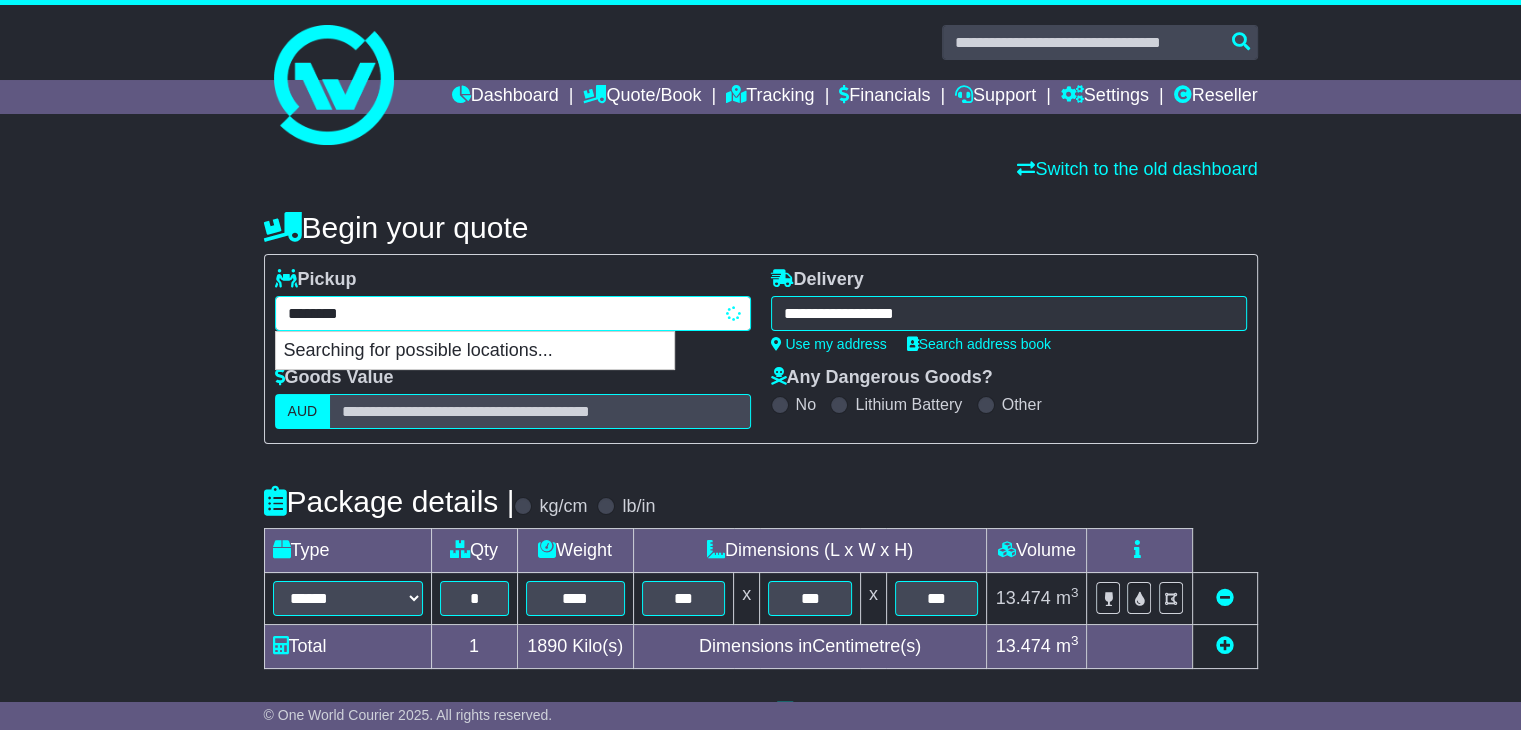 type on "*********" 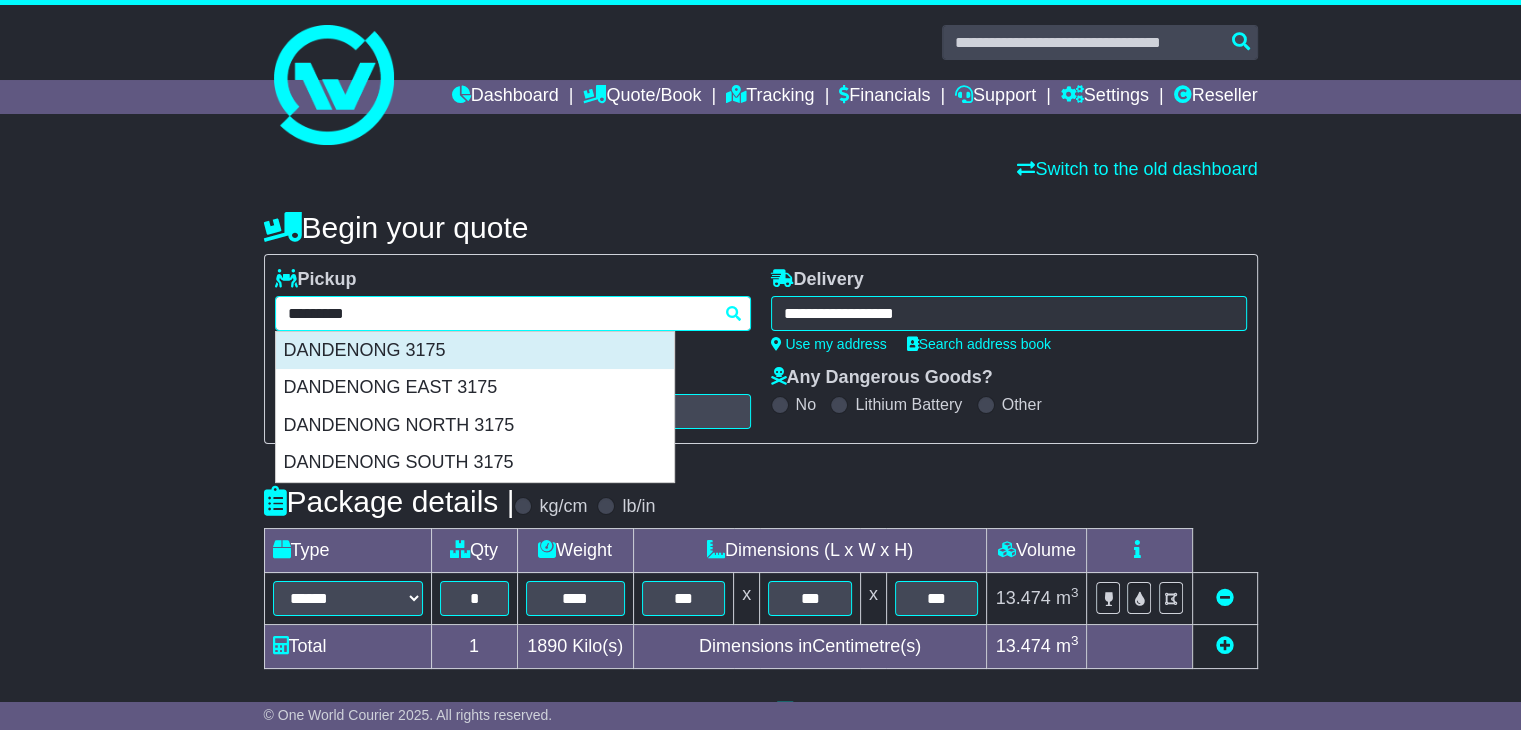 click on "DANDENONG 3175" at bounding box center (475, 351) 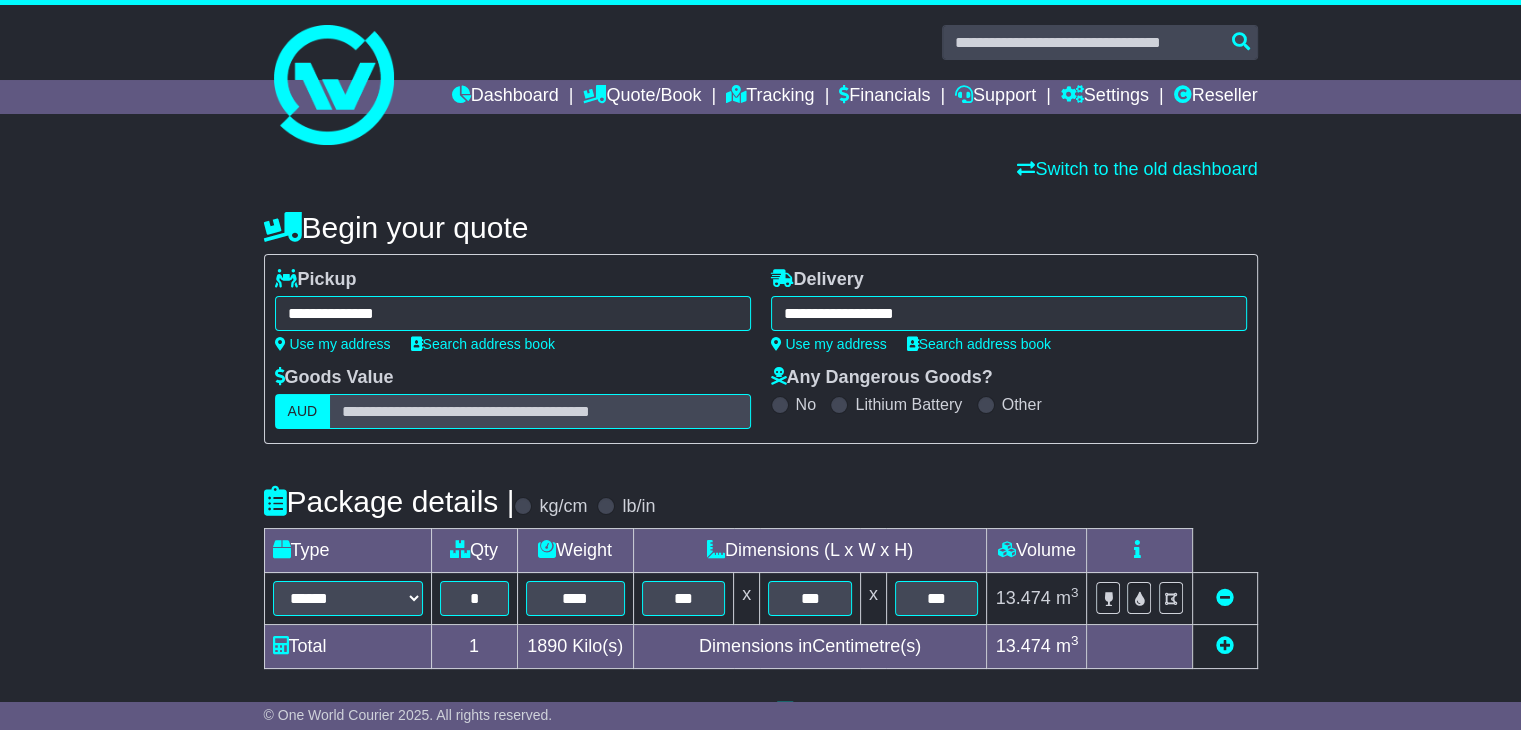 type on "**********" 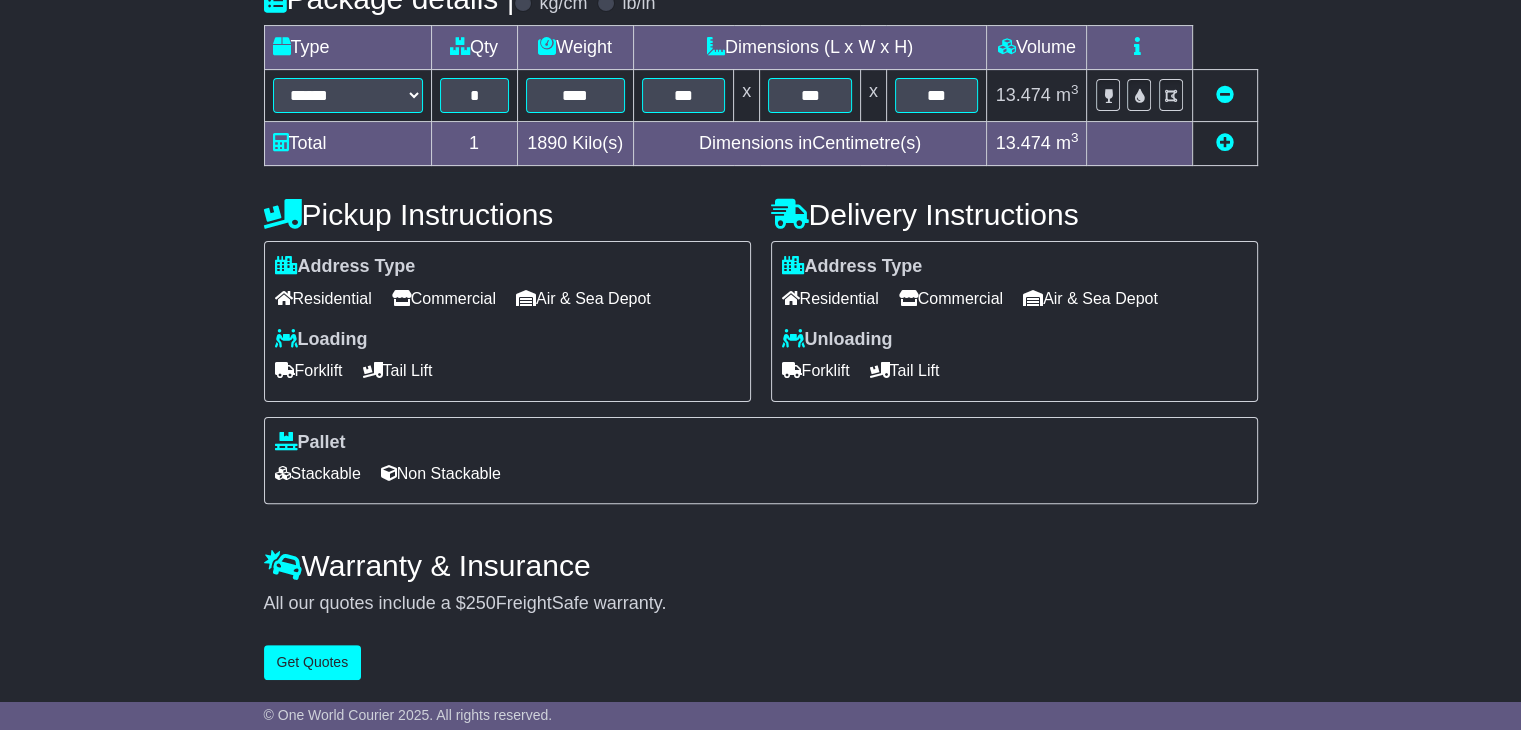 scroll, scrollTop: 505, scrollLeft: 0, axis: vertical 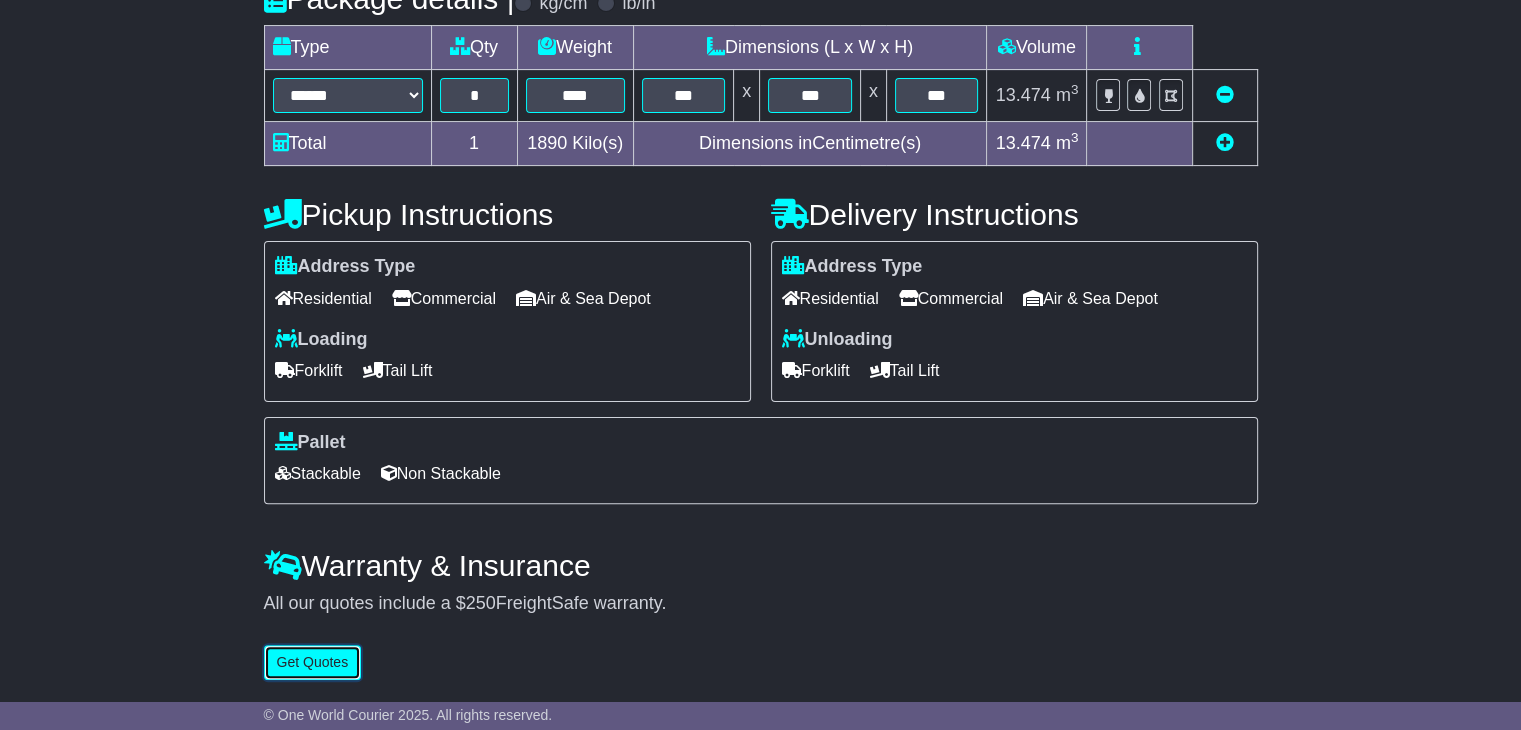 click on "Get Quotes" at bounding box center [313, 662] 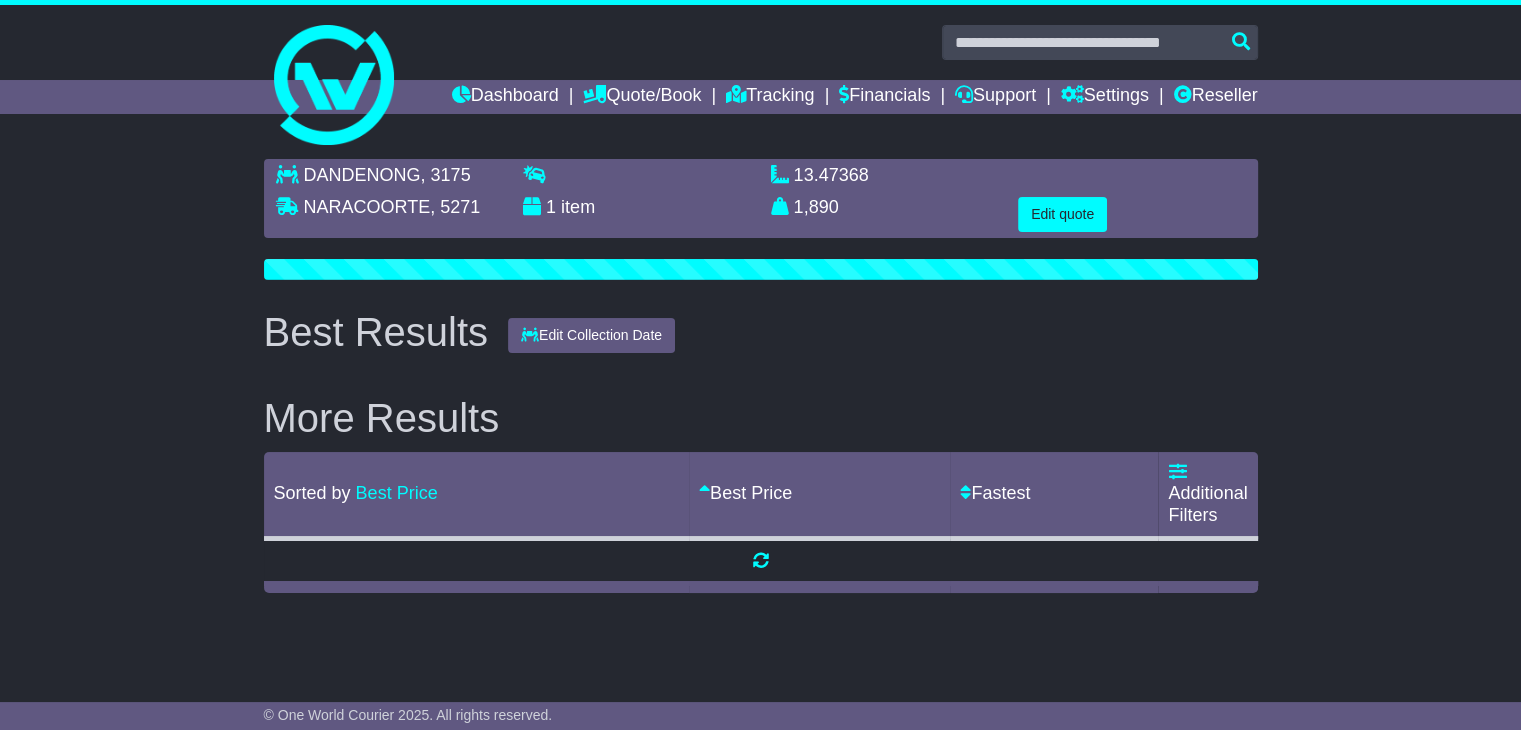scroll, scrollTop: 0, scrollLeft: 0, axis: both 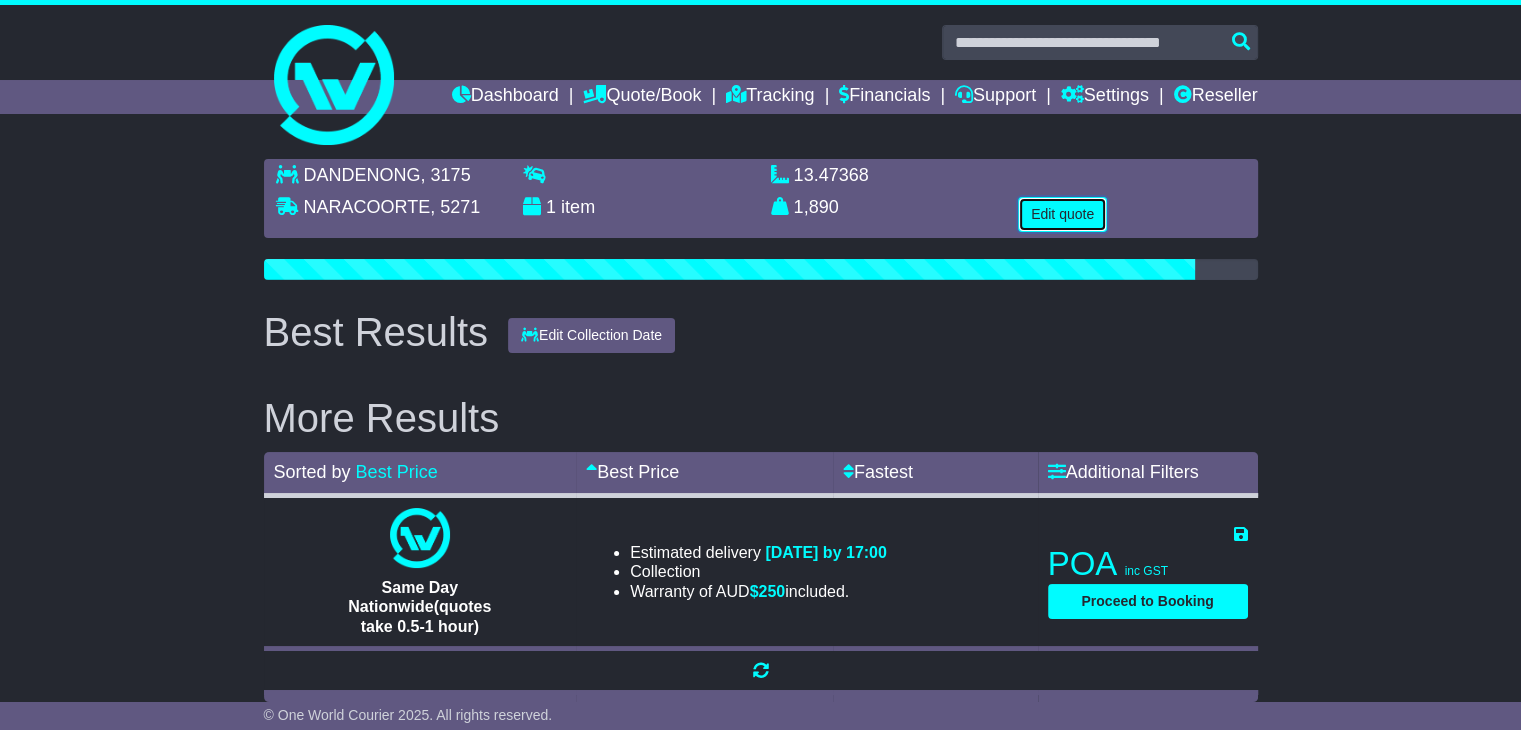 click on "Edit quote" at bounding box center (1062, 214) 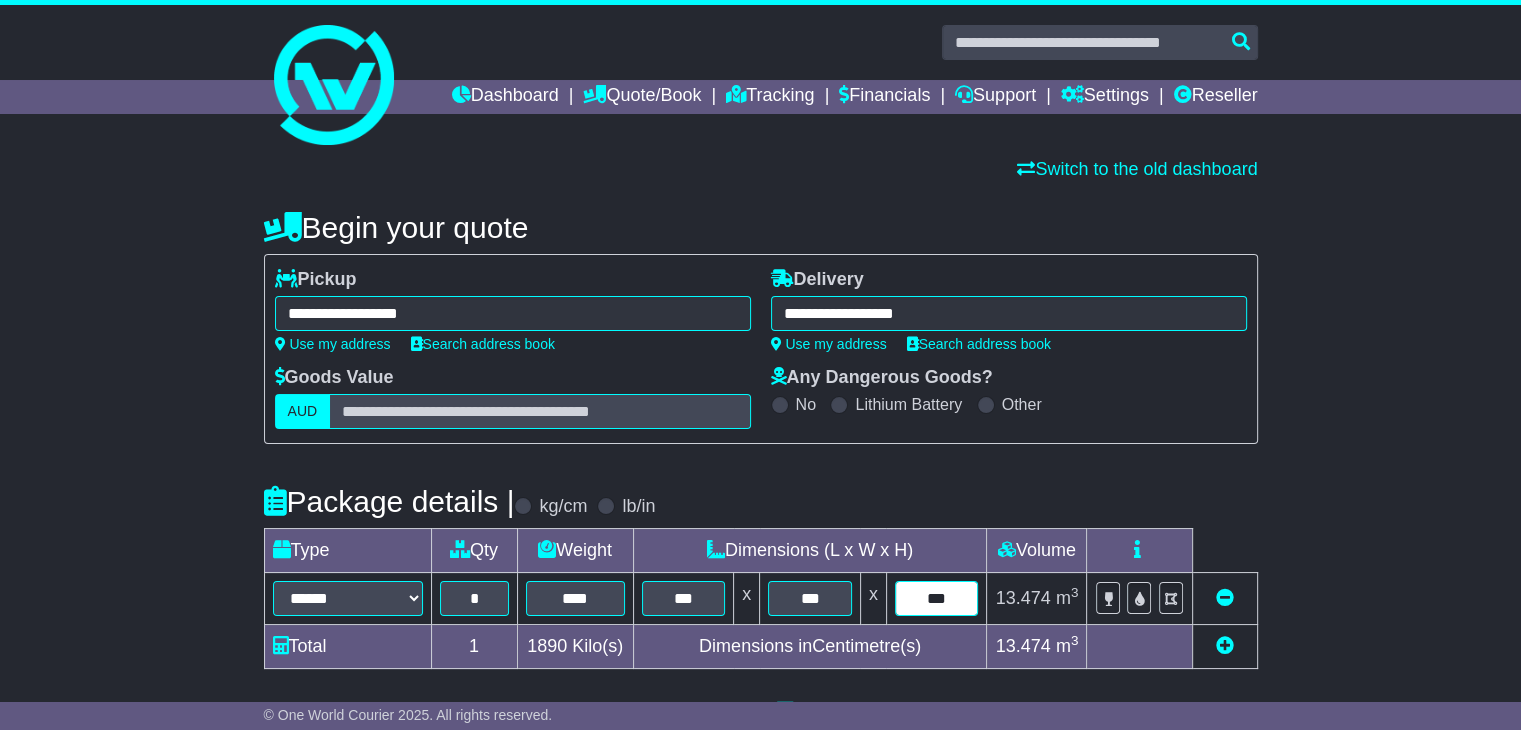 click on "***" at bounding box center [937, 598] 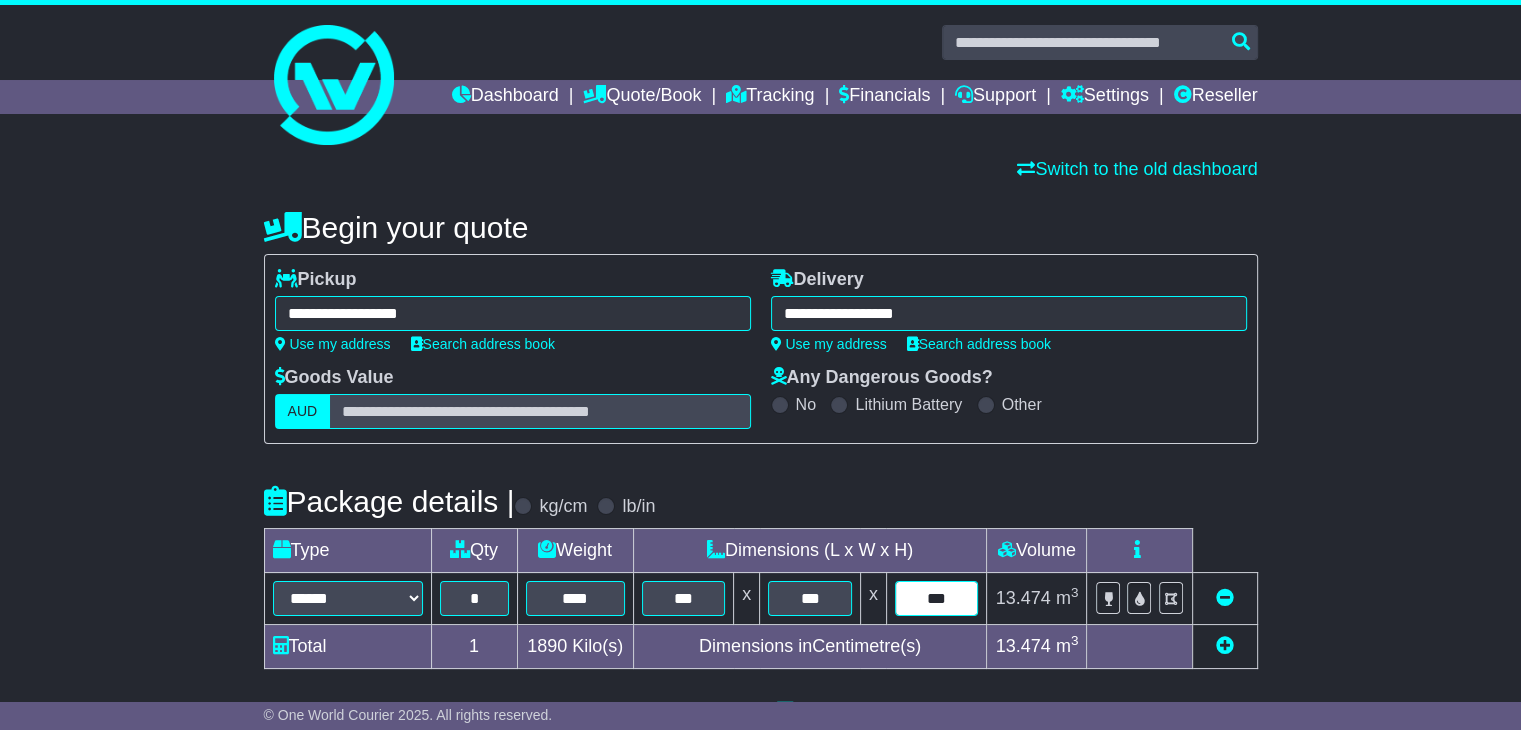 type on "***" 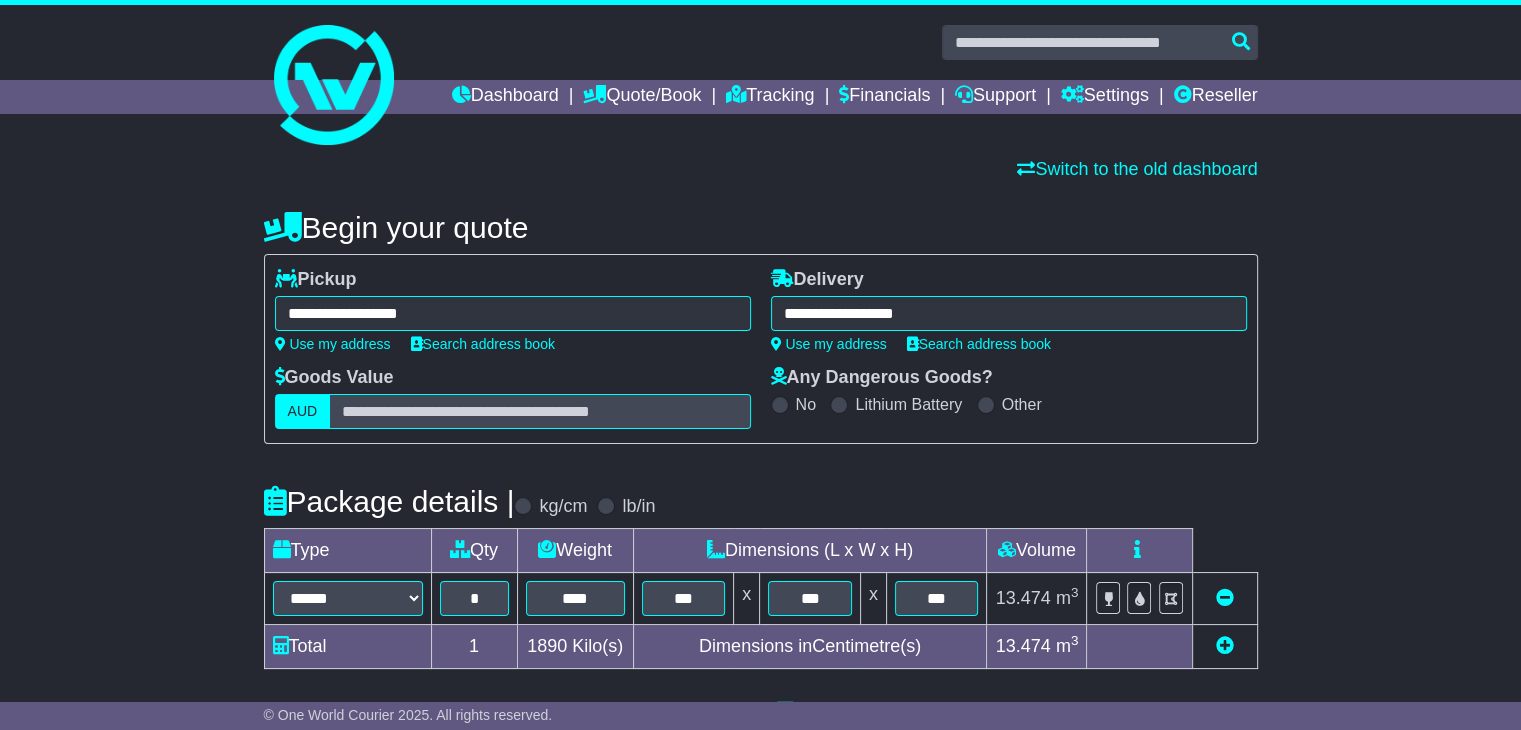 click on "**********" at bounding box center [760, 692] 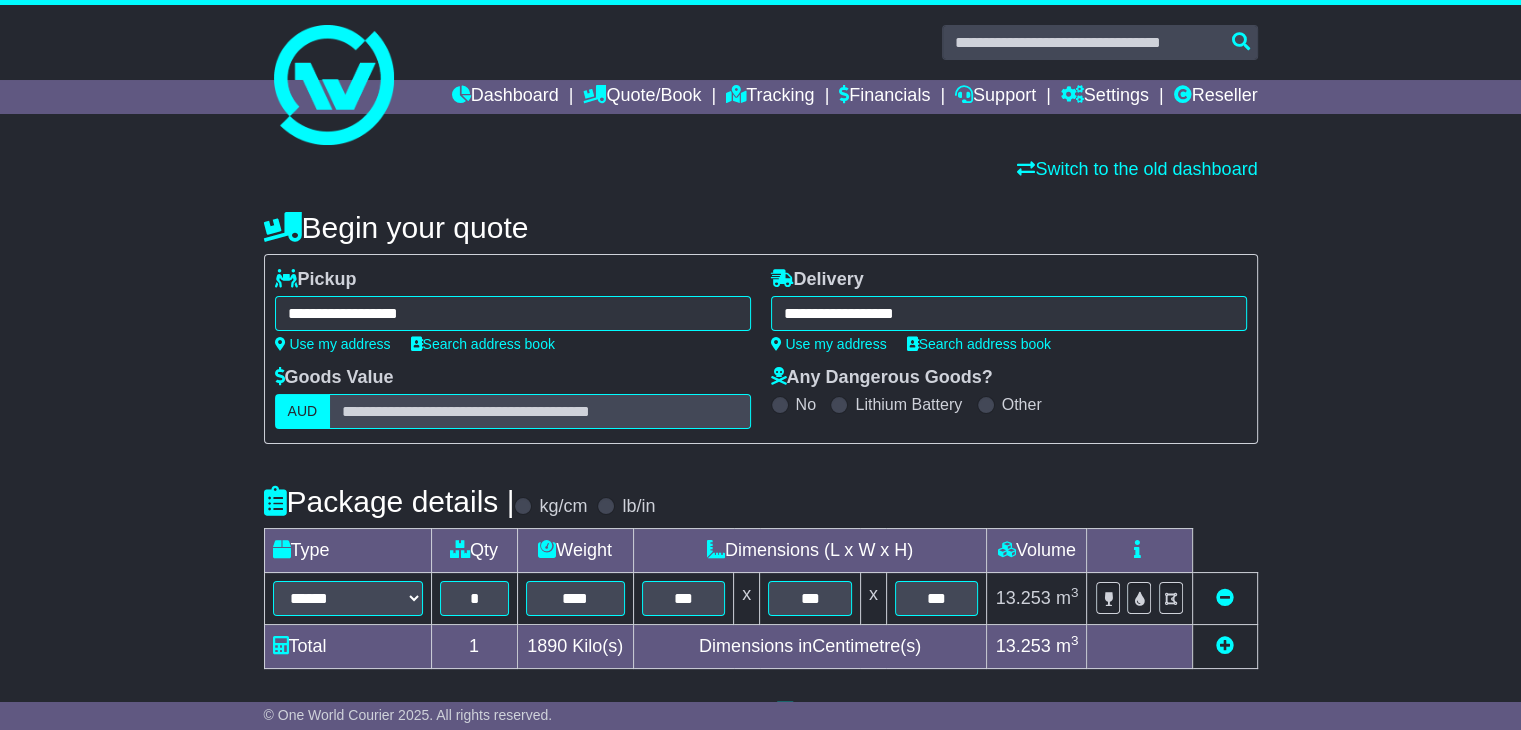 scroll, scrollTop: 500, scrollLeft: 0, axis: vertical 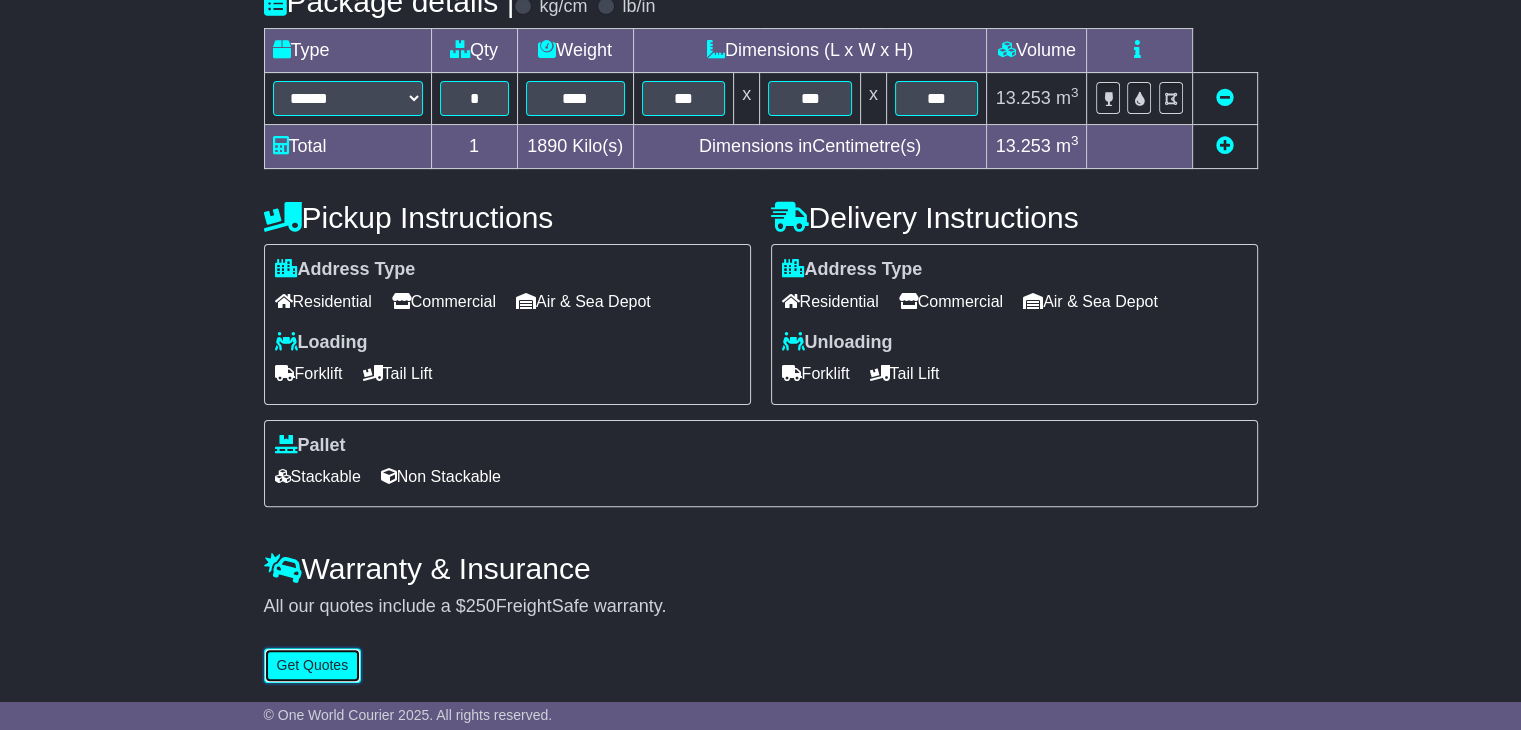 click on "Get Quotes" at bounding box center (313, 665) 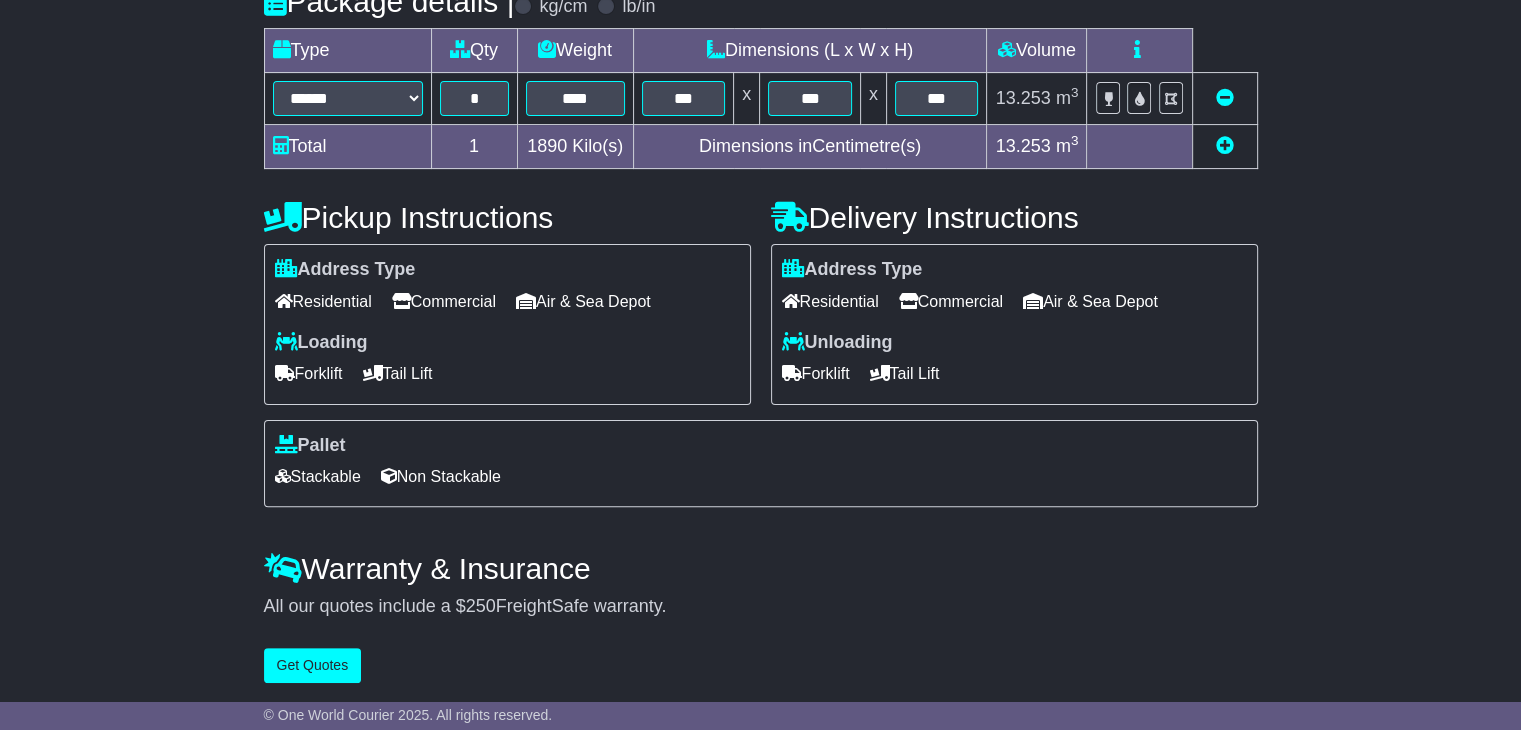scroll, scrollTop: 0, scrollLeft: 0, axis: both 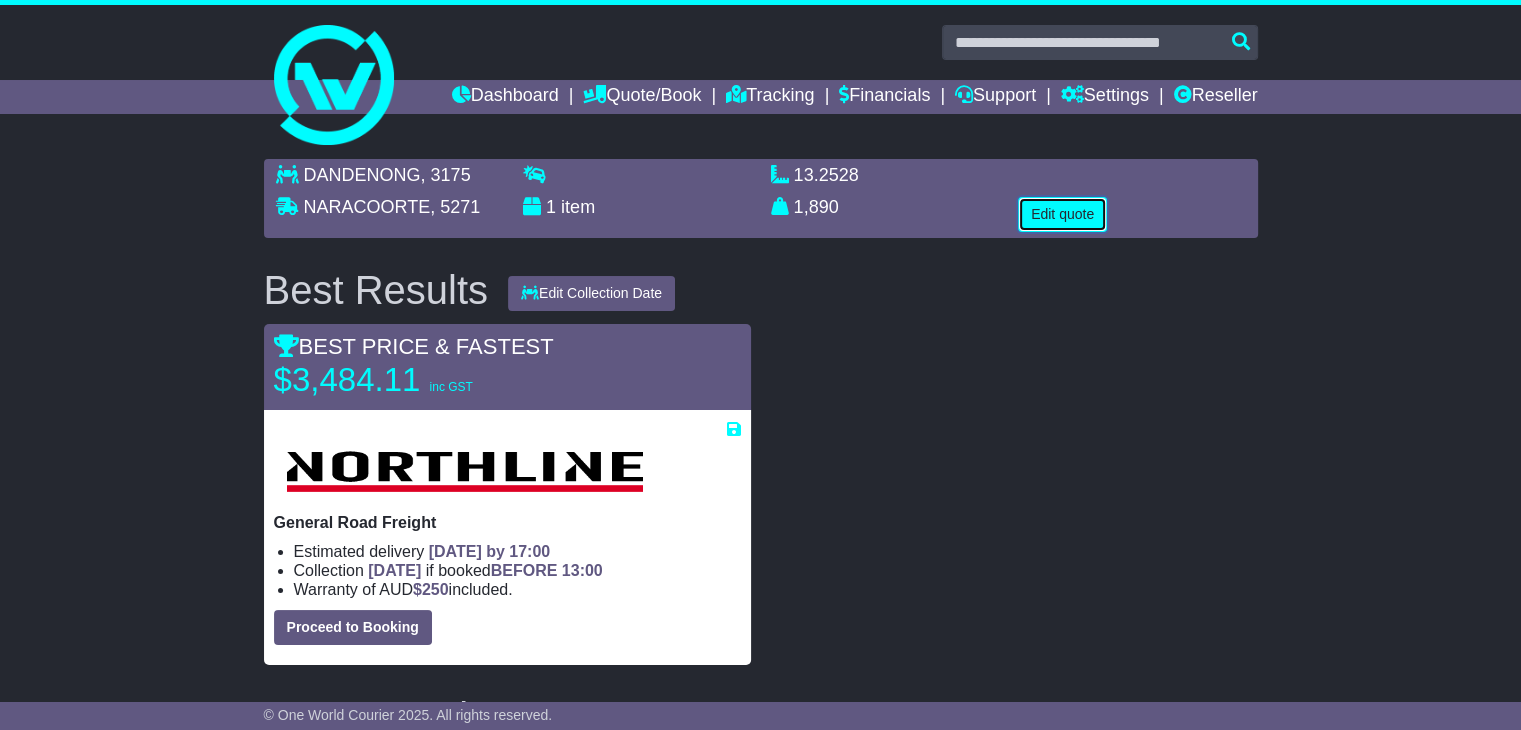click on "Edit quote" at bounding box center (1062, 214) 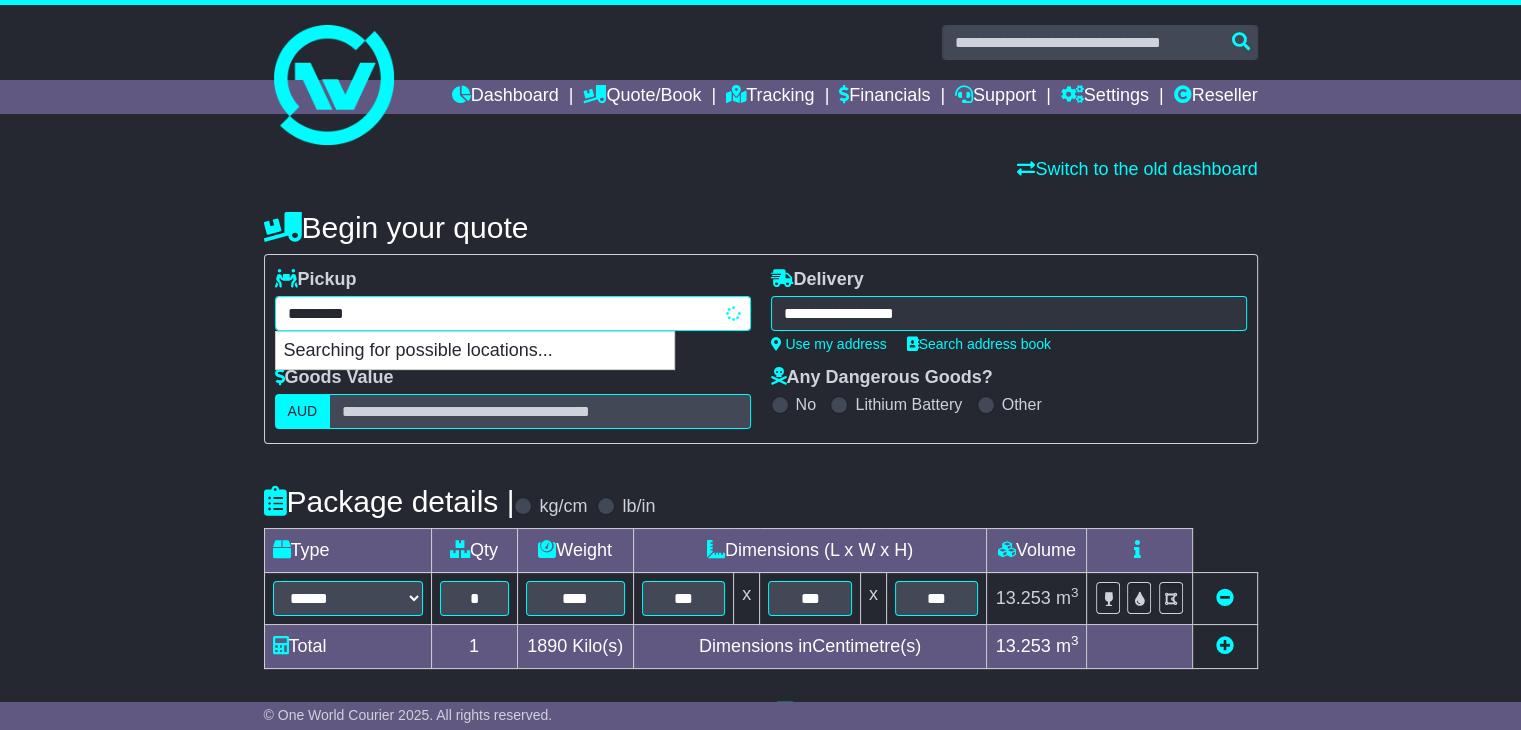 drag, startPoint x: 525, startPoint y: 309, endPoint x: 0, endPoint y: 418, distance: 536.19586 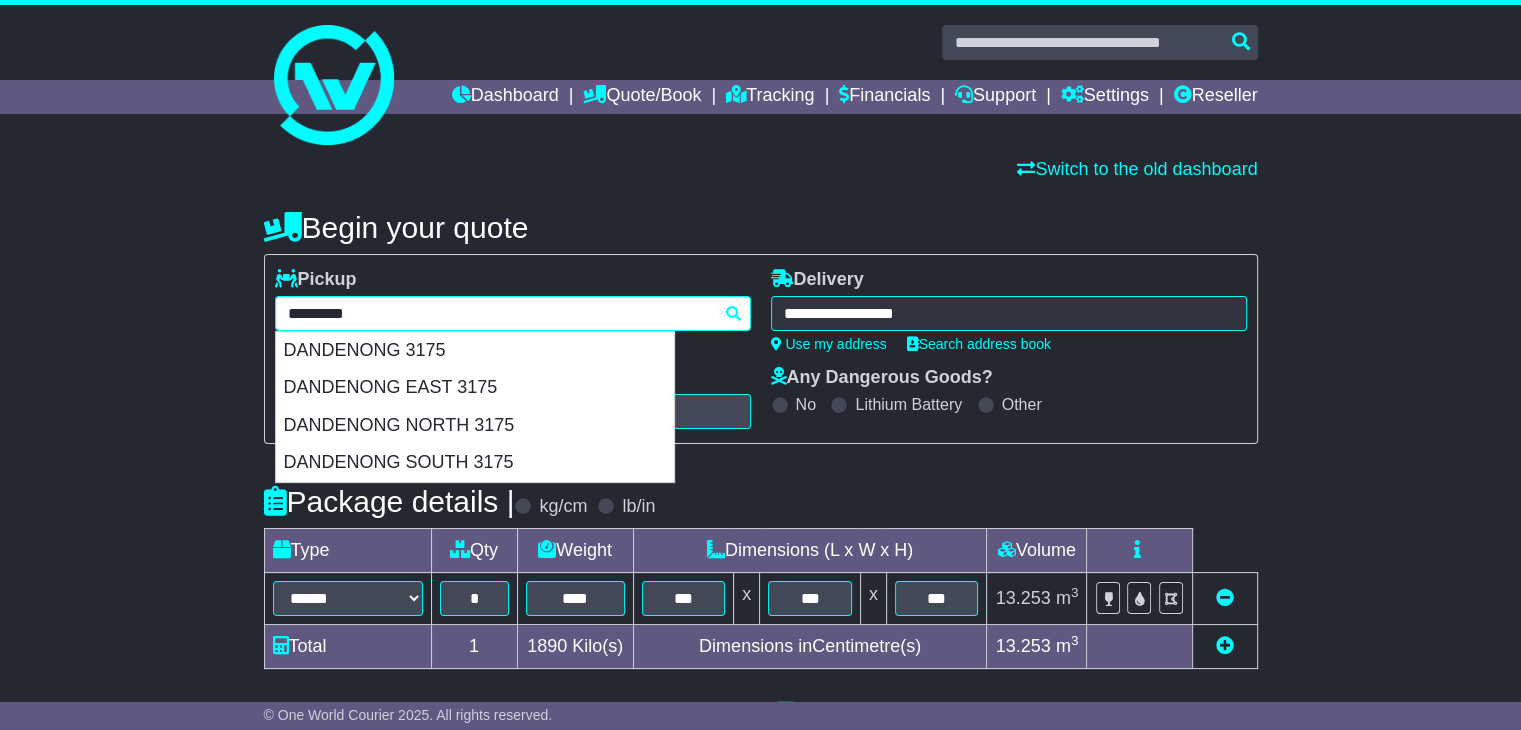 drag, startPoint x: 411, startPoint y: 307, endPoint x: 0, endPoint y: 265, distance: 413.1404 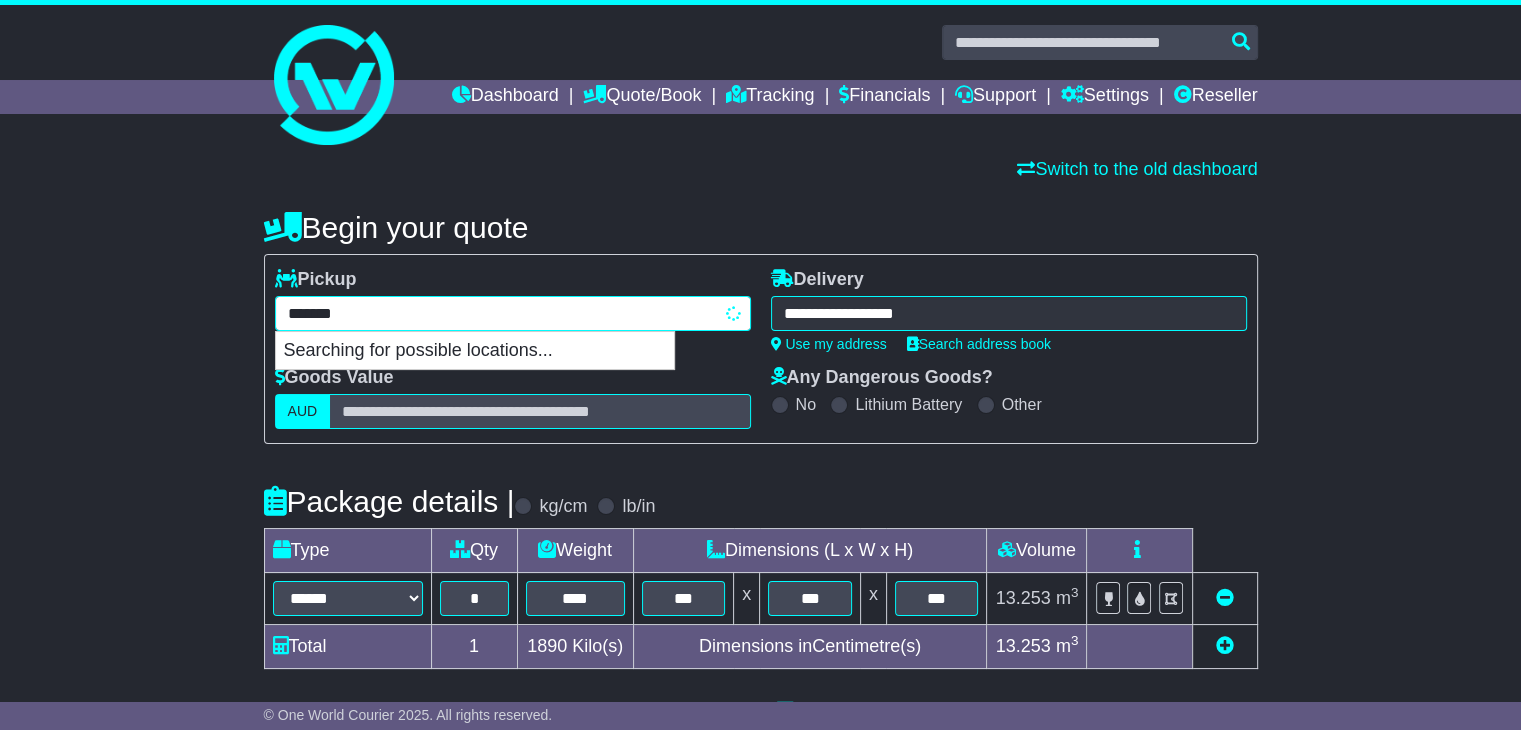 type on "********" 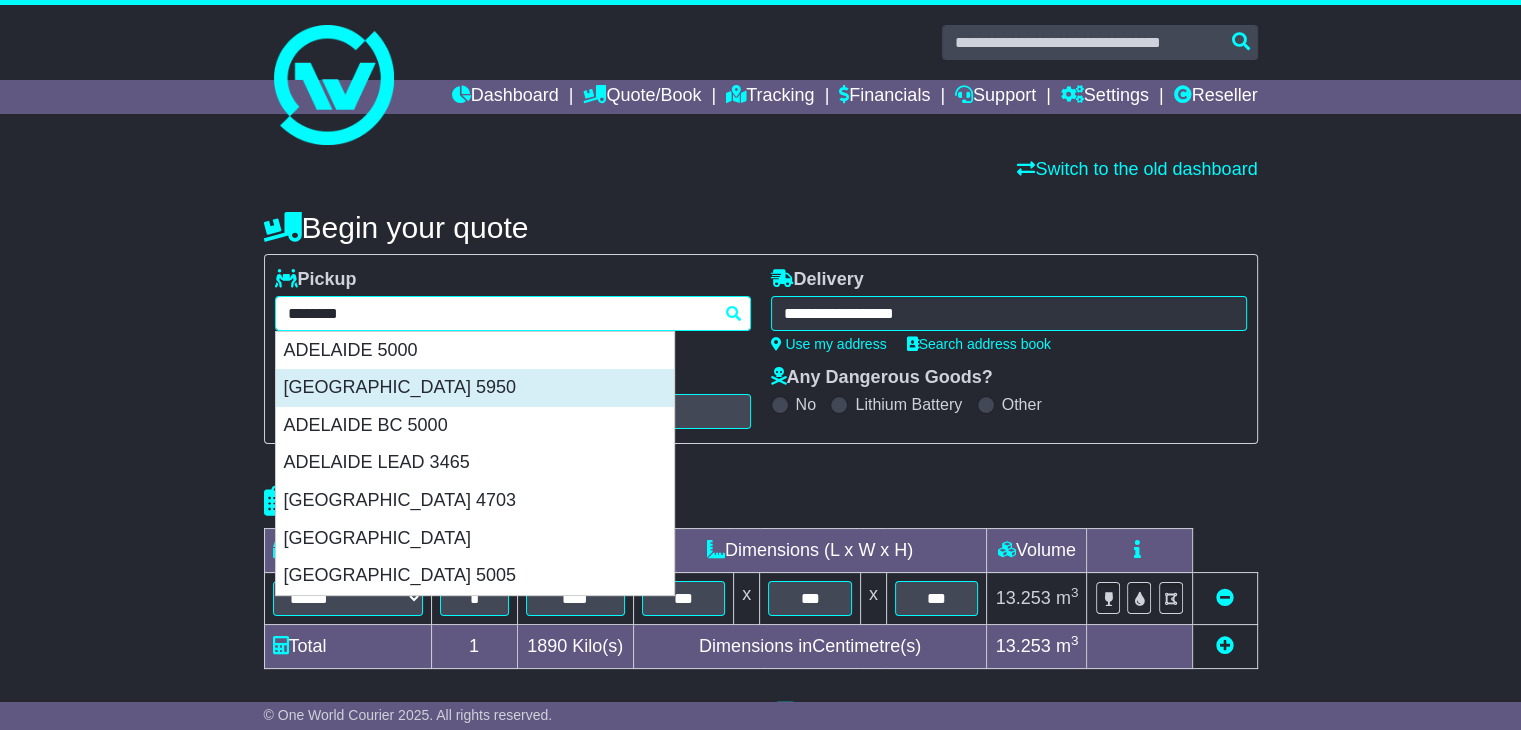 click on "ADELAIDE AIRPORT 5950" at bounding box center [475, 388] 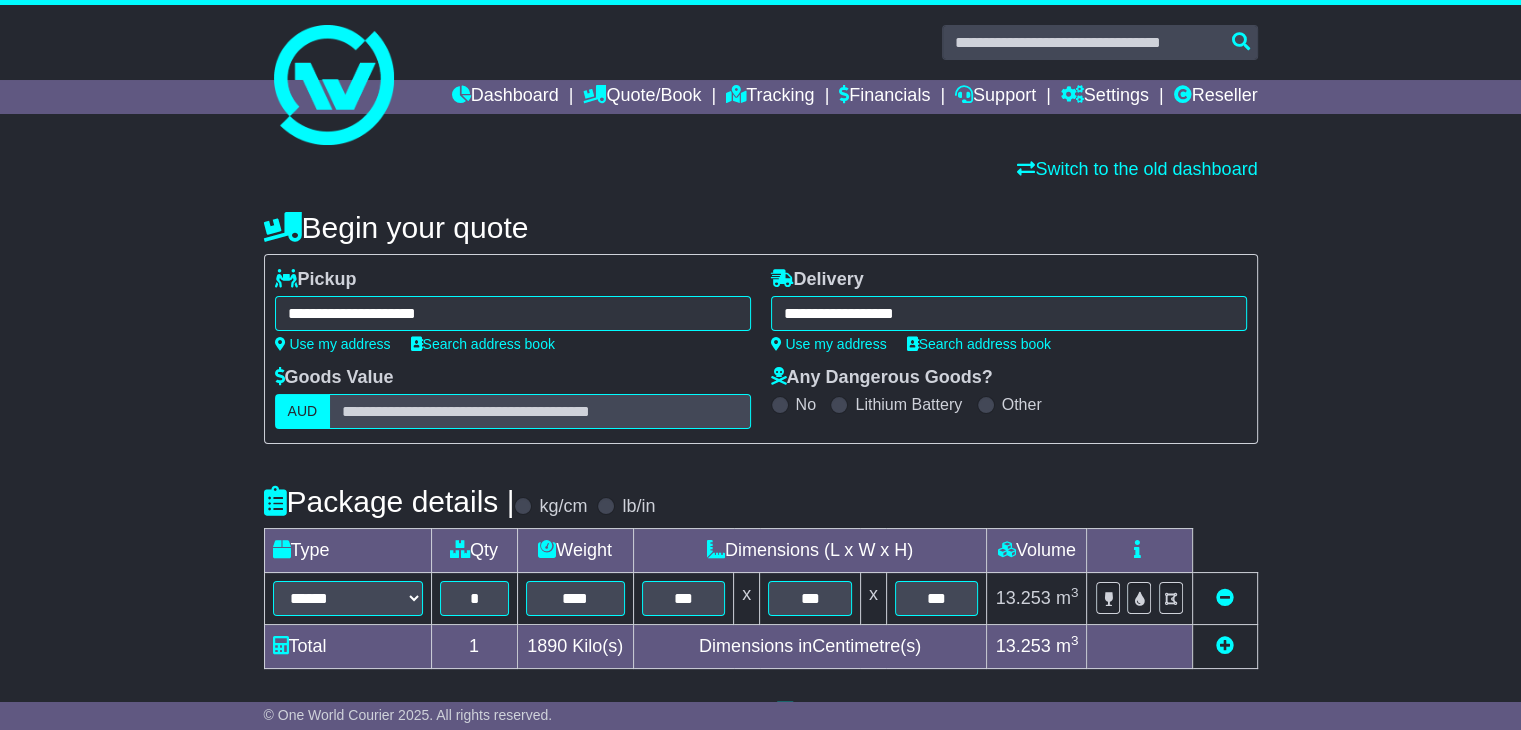 type on "**********" 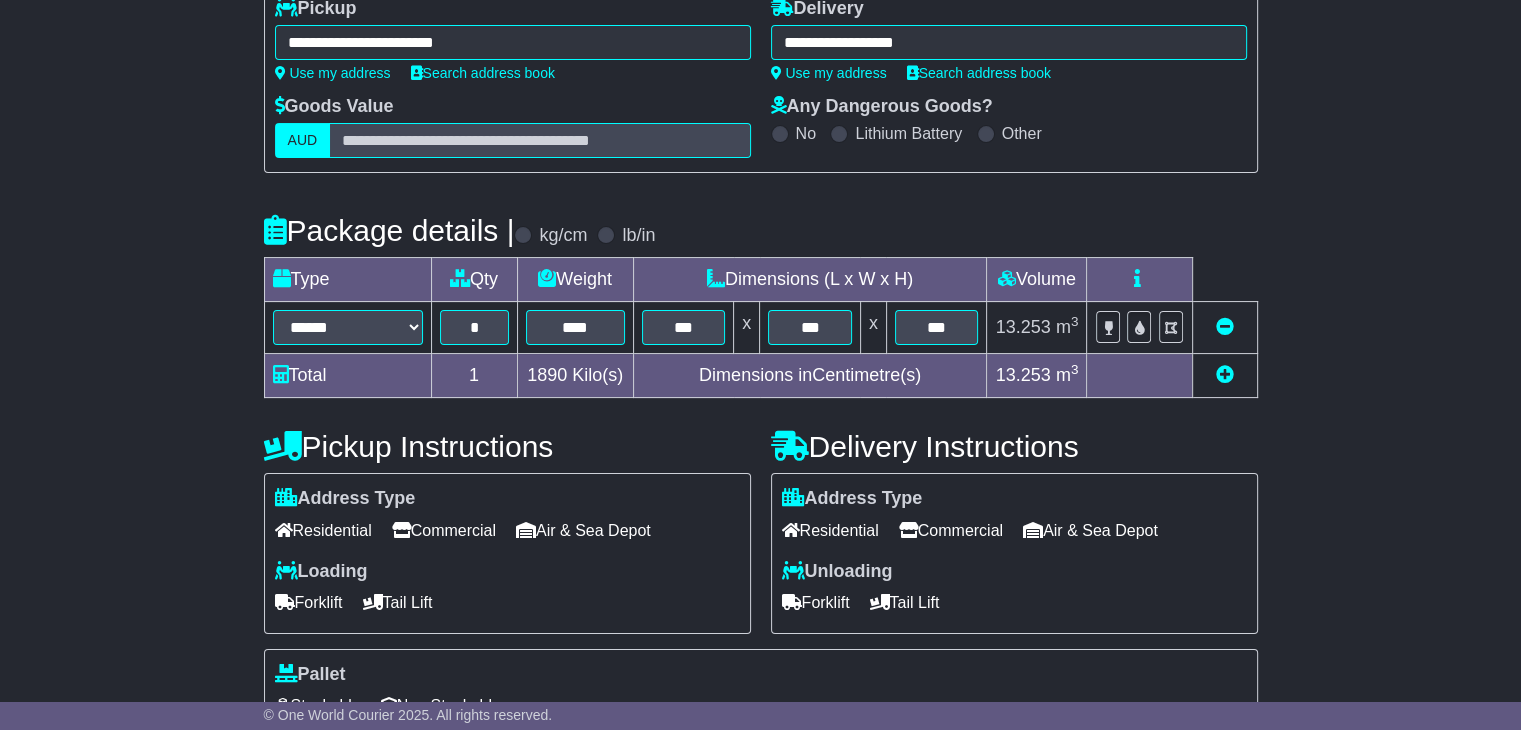 scroll, scrollTop: 505, scrollLeft: 0, axis: vertical 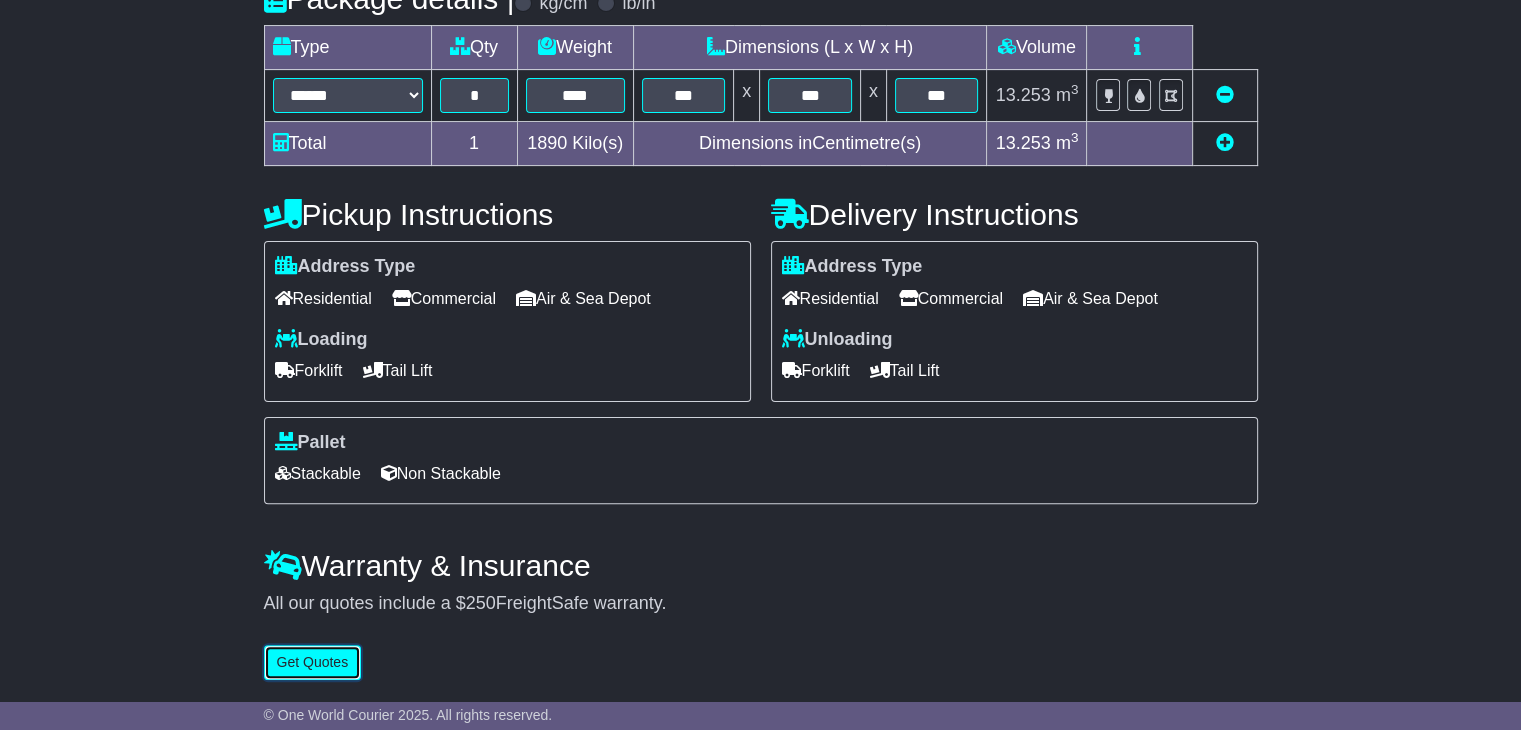 drag, startPoint x: 316, startPoint y: 662, endPoint x: 626, endPoint y: 638, distance: 310.92764 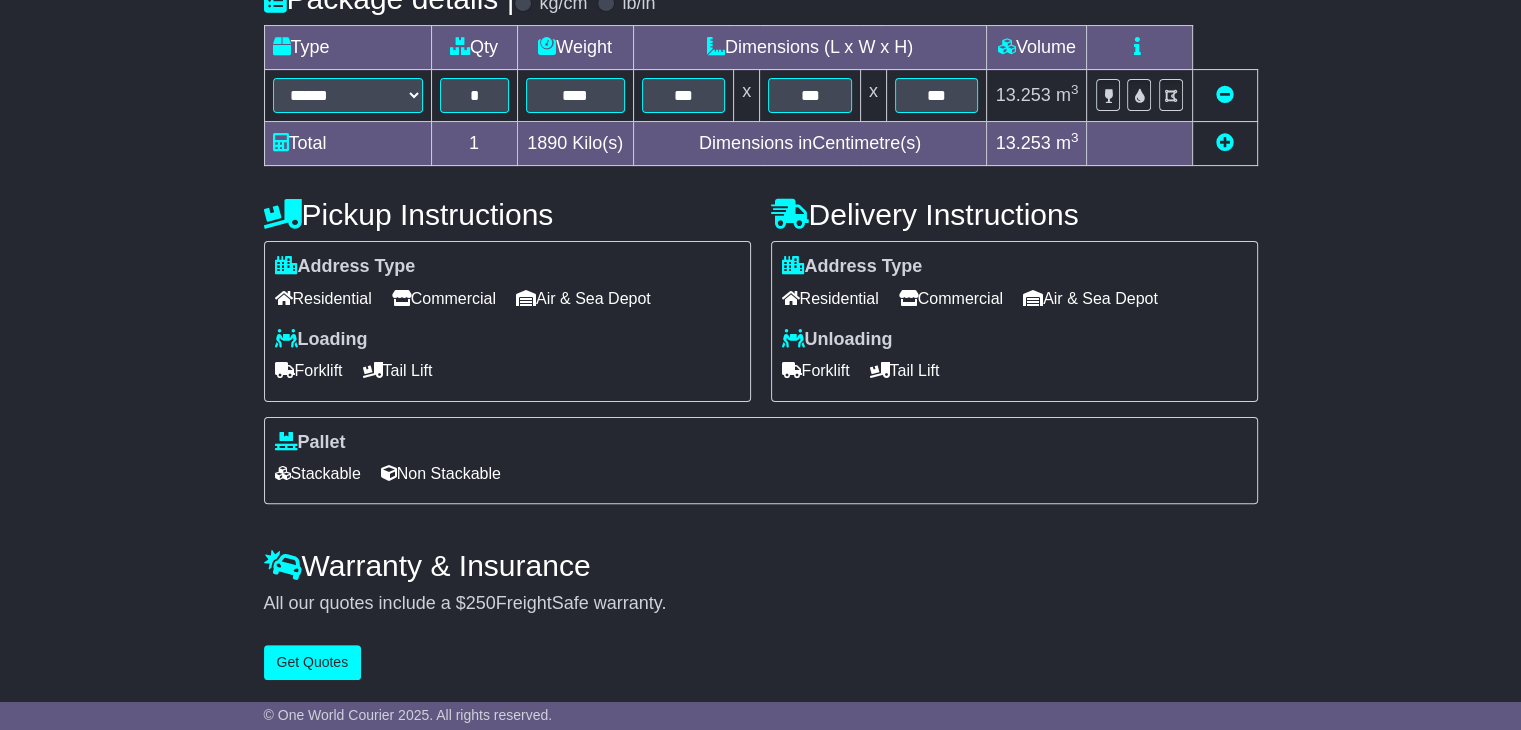 scroll, scrollTop: 0, scrollLeft: 0, axis: both 